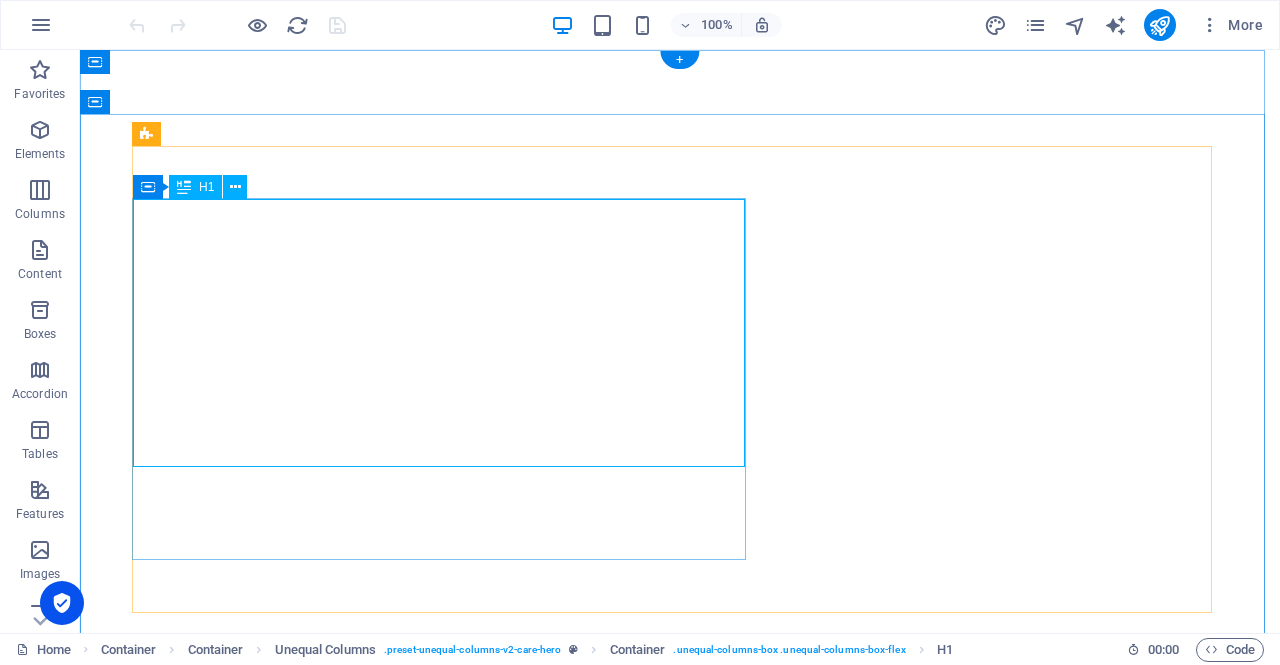 scroll, scrollTop: 0, scrollLeft: 0, axis: both 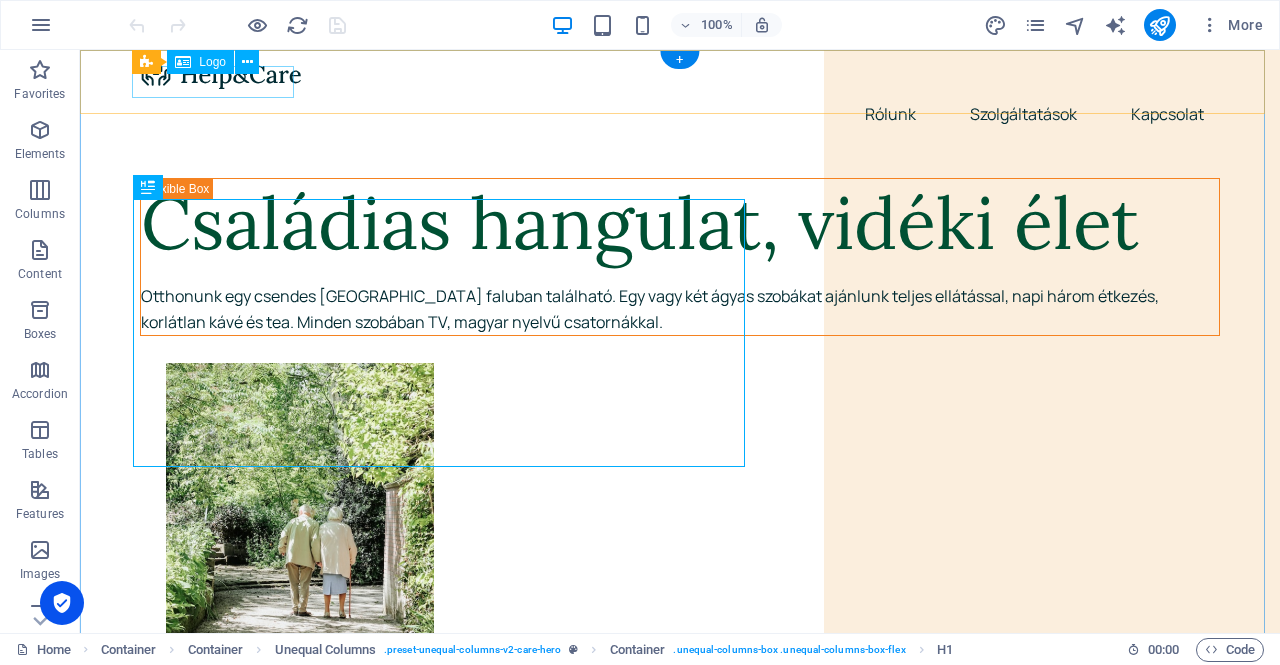 click at bounding box center (680, 74) 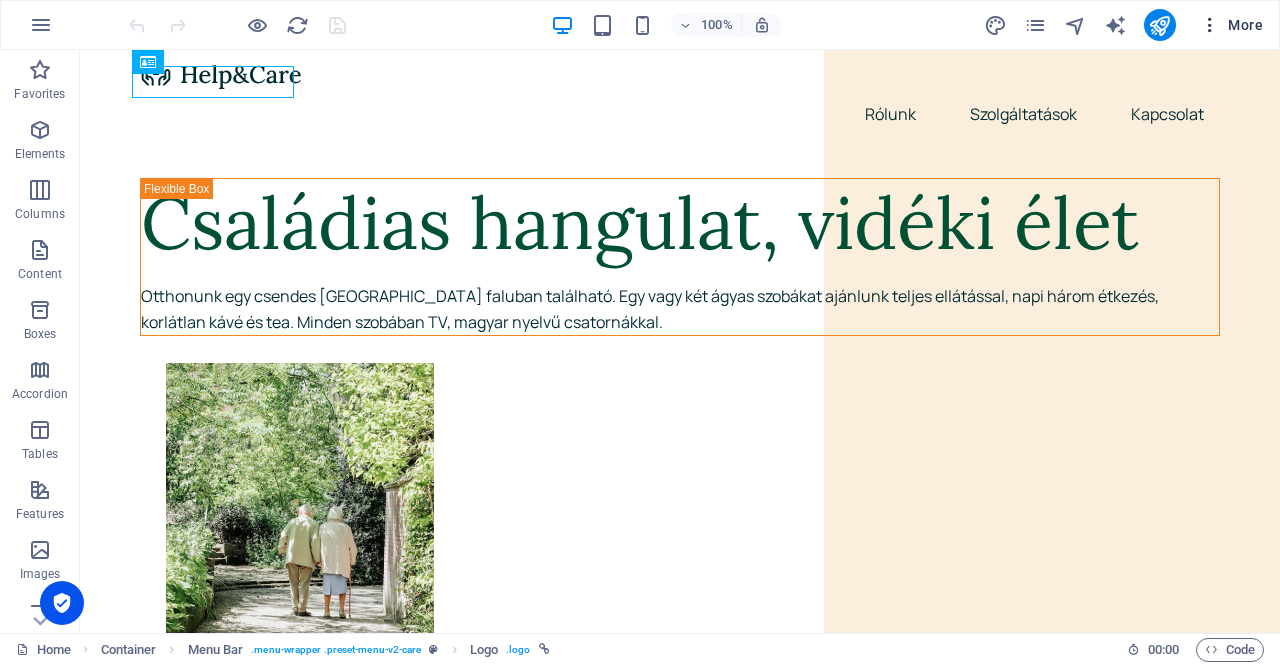 click at bounding box center (1210, 25) 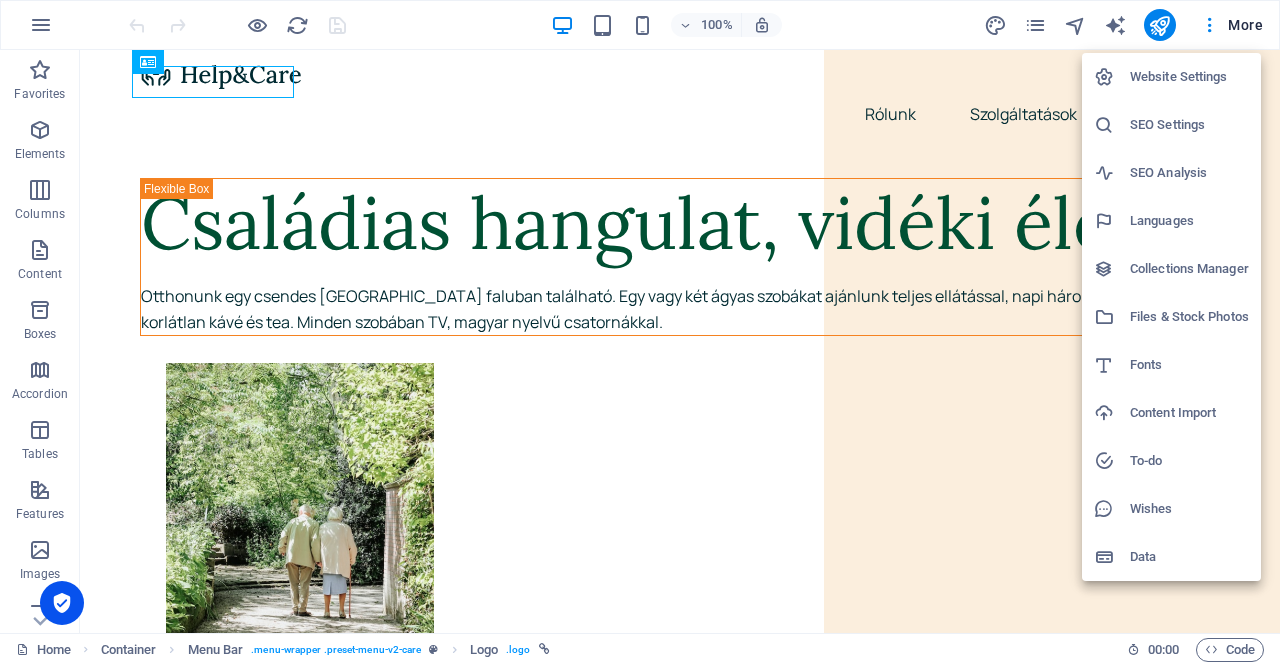 click on "Website Settings" at bounding box center (1189, 77) 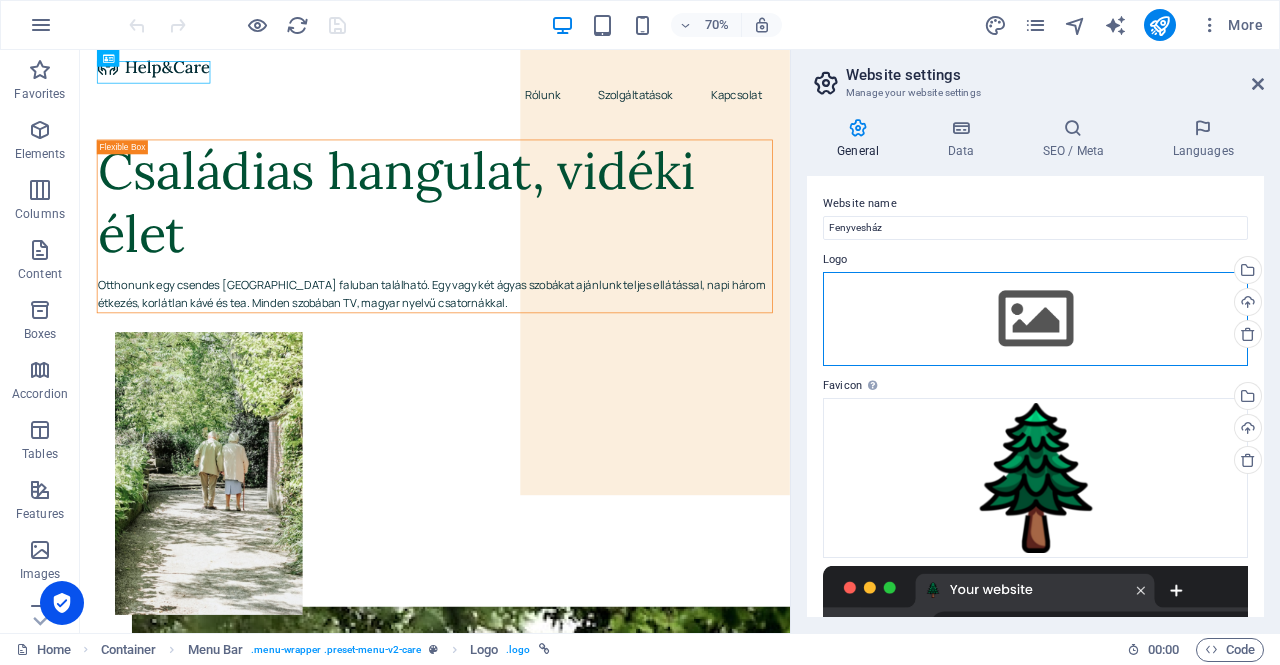click on "Drag files here, click to choose files or select files from Files or our free stock photos & videos" at bounding box center [1035, 319] 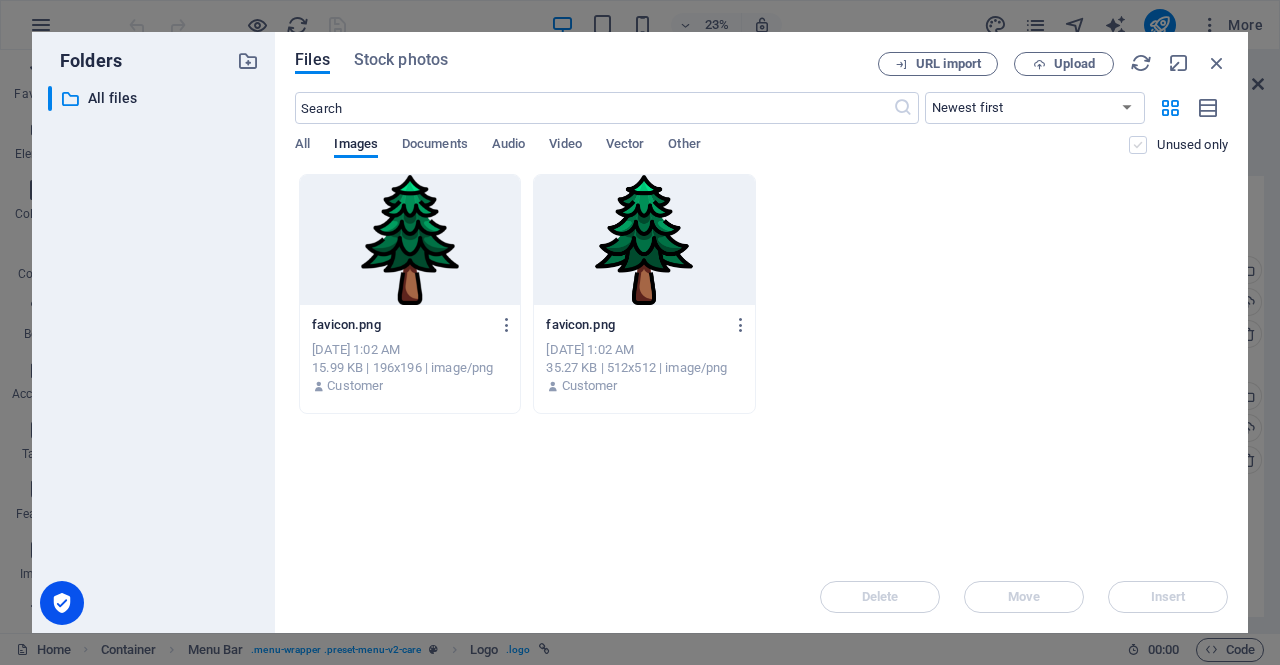 click at bounding box center [1138, 145] 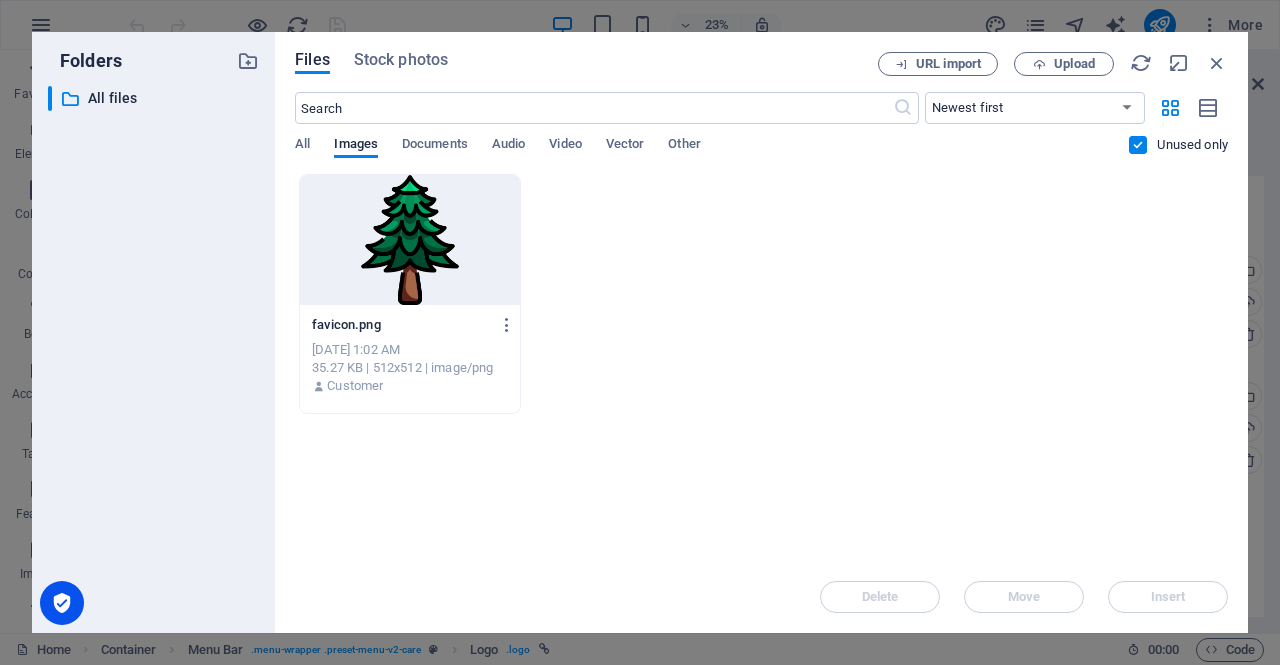 click at bounding box center (1138, 145) 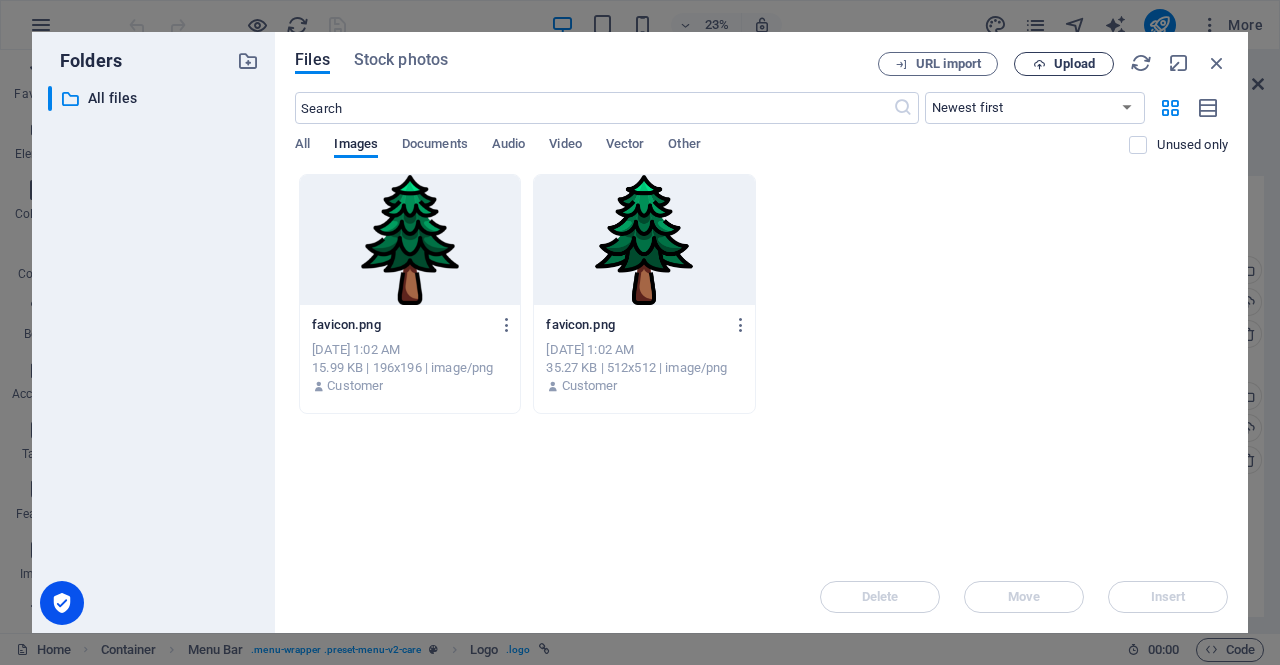 click on "Upload" at bounding box center [1074, 64] 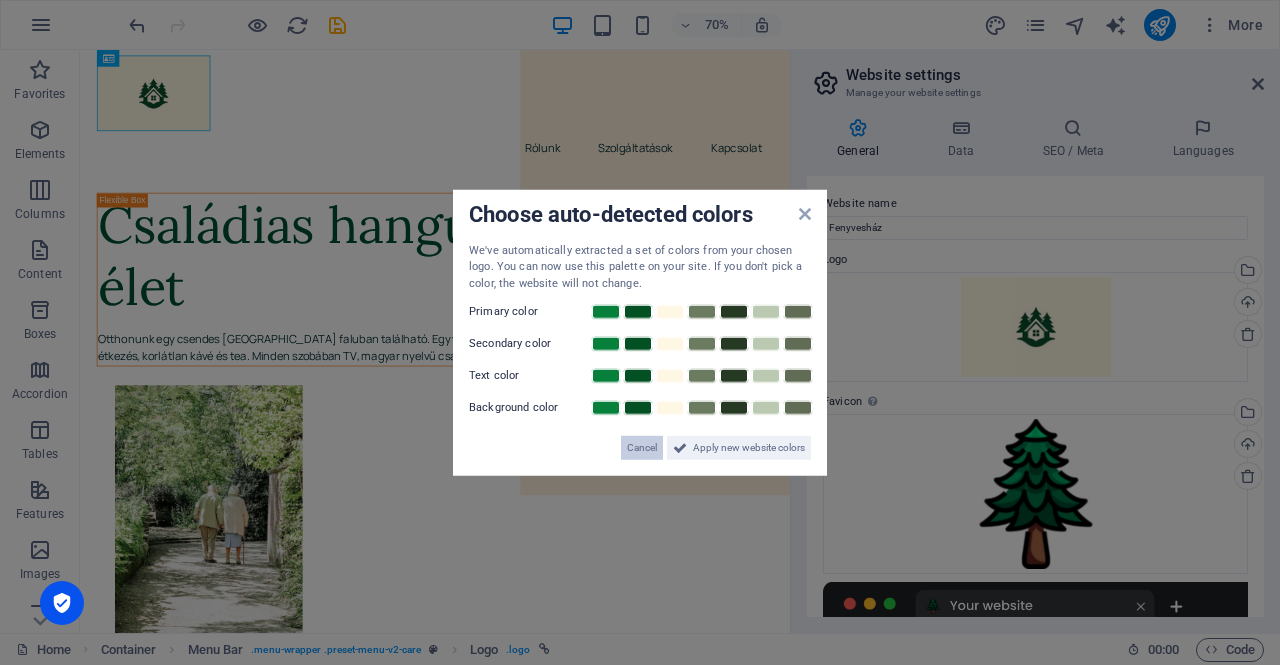 click on "Cancel" at bounding box center (642, 448) 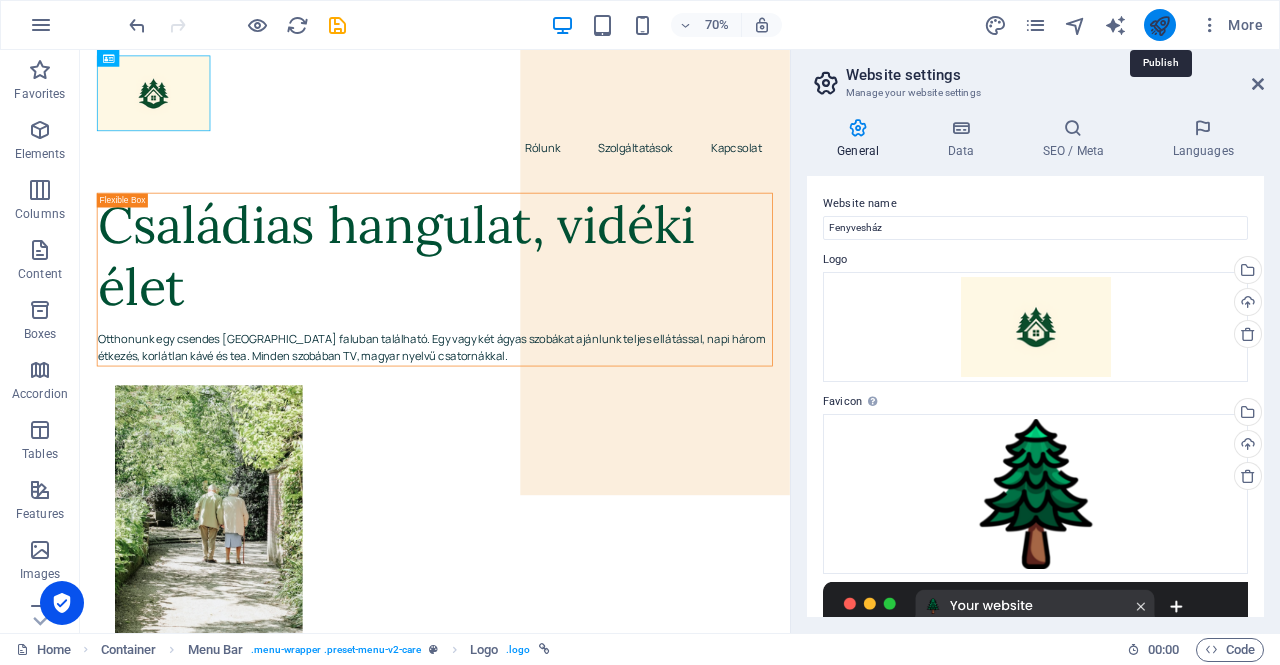 click at bounding box center (1159, 25) 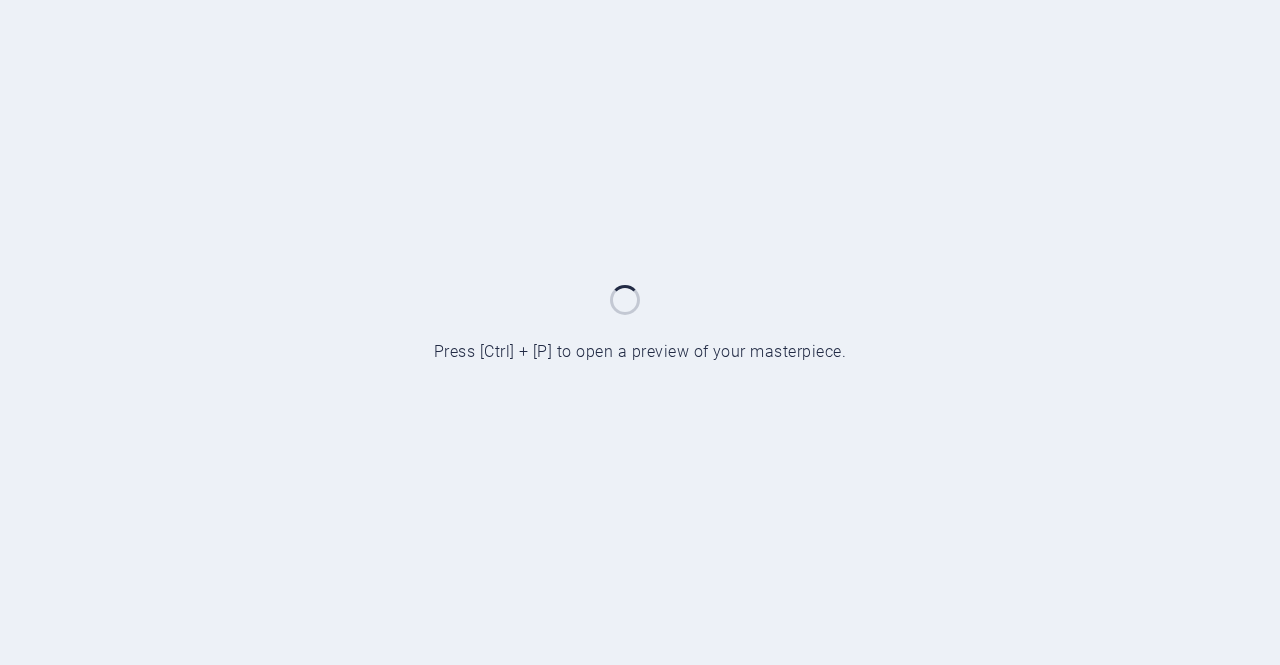 scroll, scrollTop: 0, scrollLeft: 0, axis: both 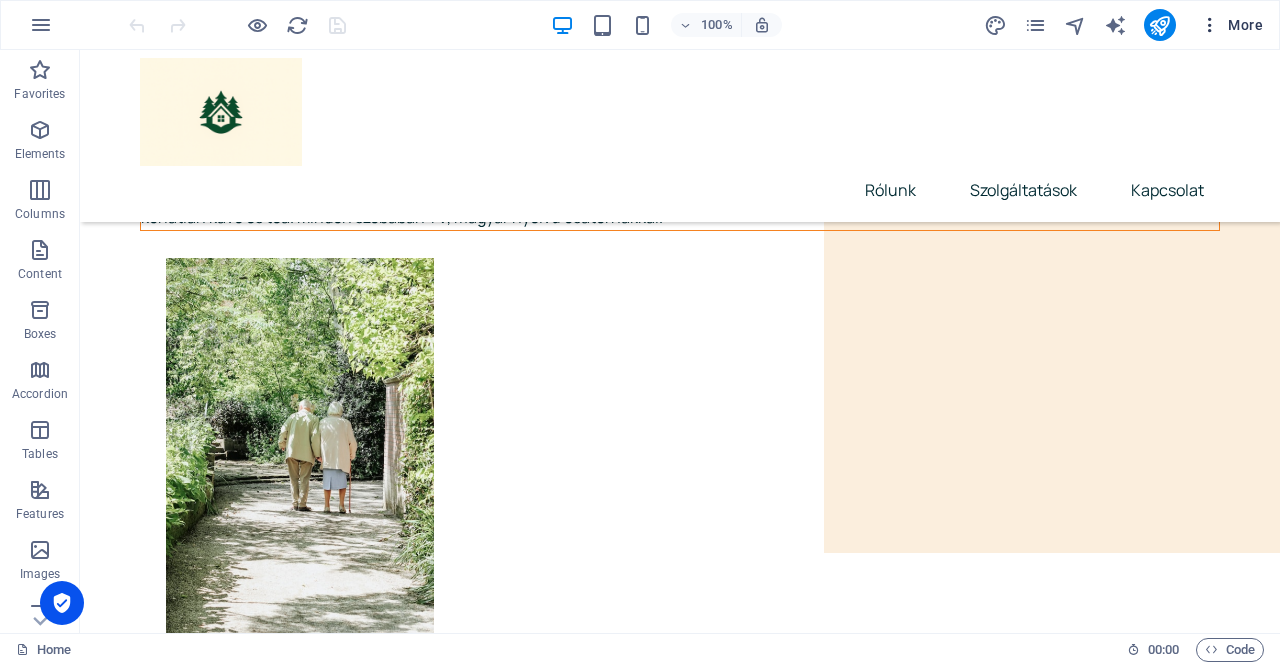 click at bounding box center (1210, 25) 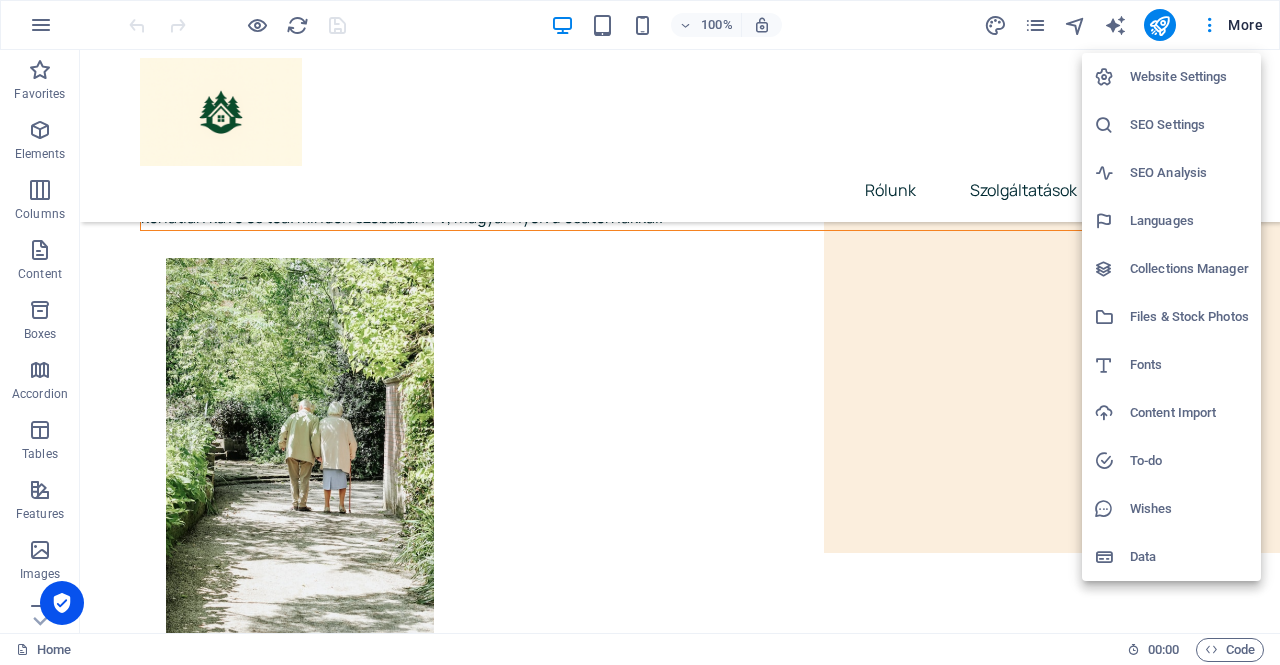 click on "Website Settings" at bounding box center [1189, 77] 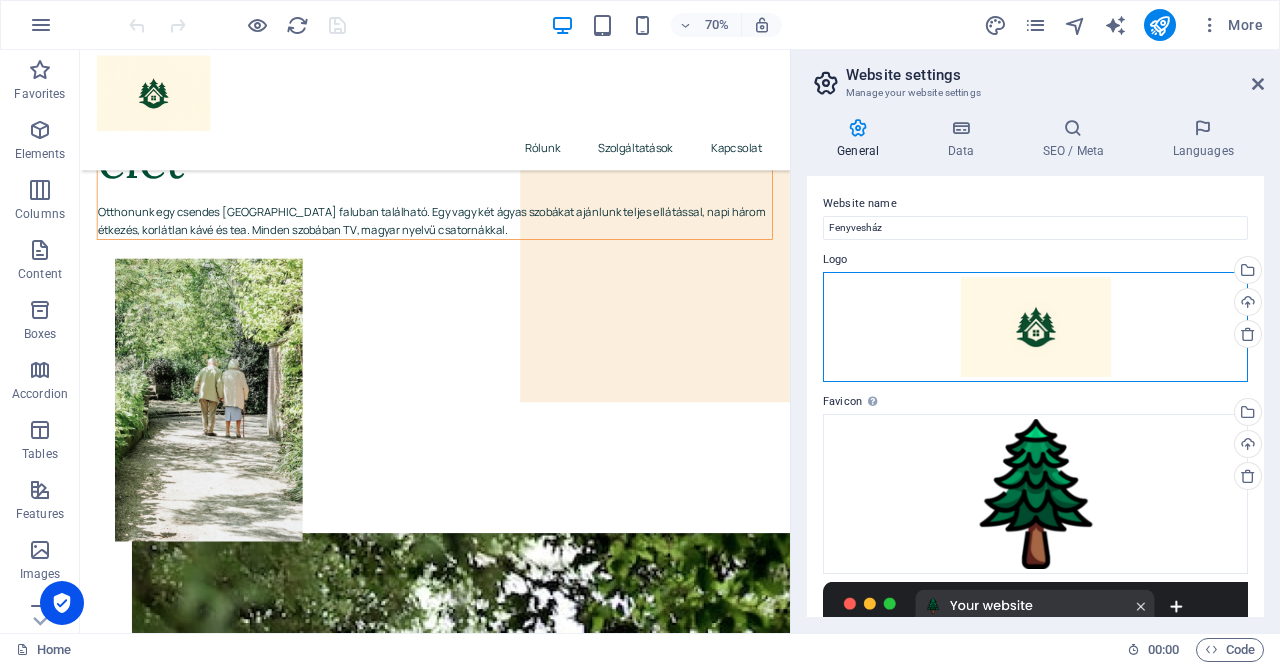 click on "Drag files here, click to choose files or select files from Files or our free stock photos & videos" at bounding box center (1035, 327) 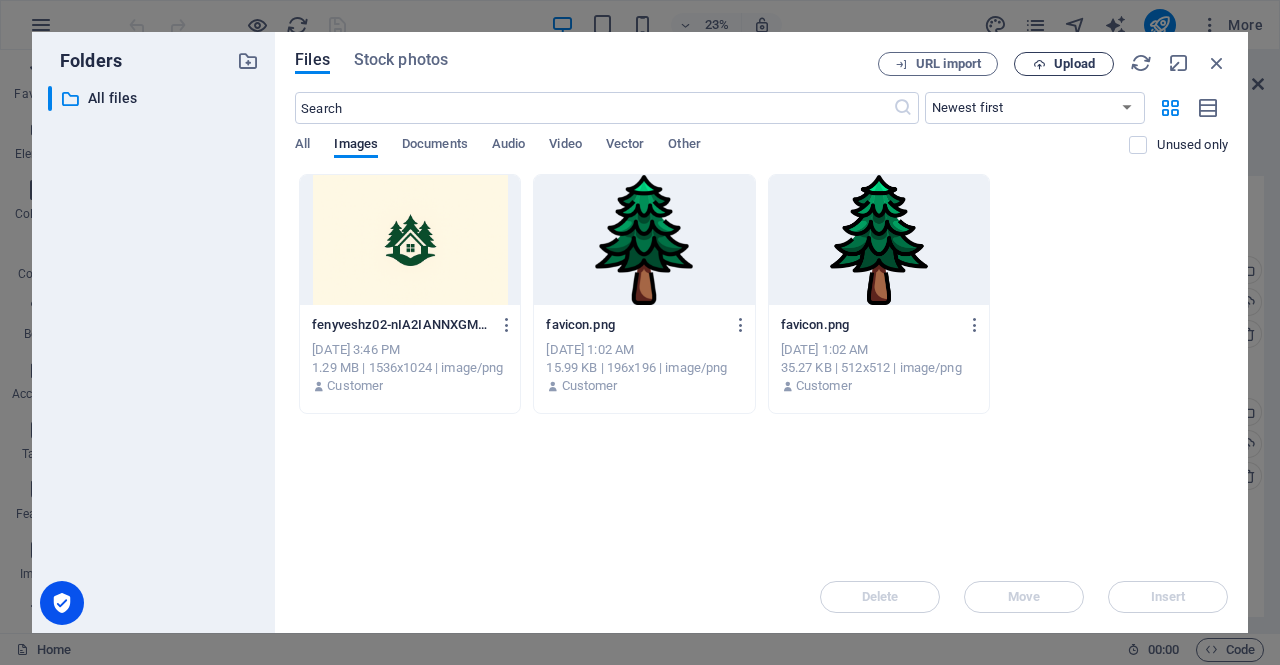 click on "Upload" at bounding box center [1074, 64] 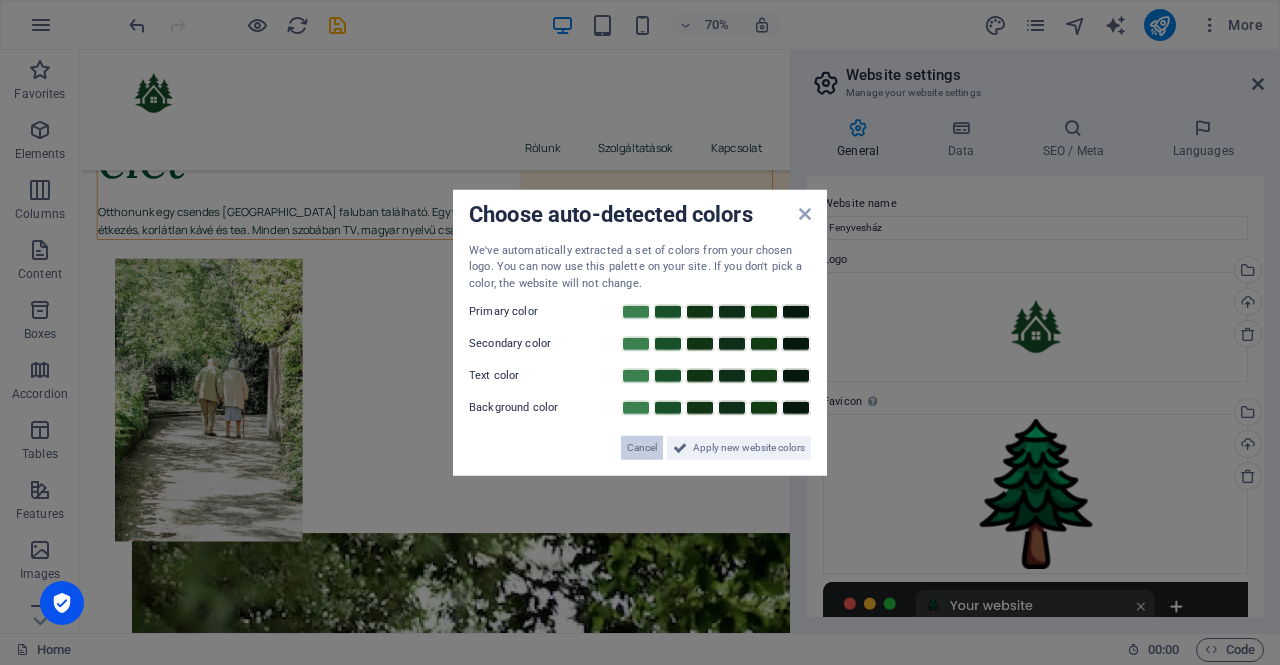 click on "Cancel" at bounding box center (642, 448) 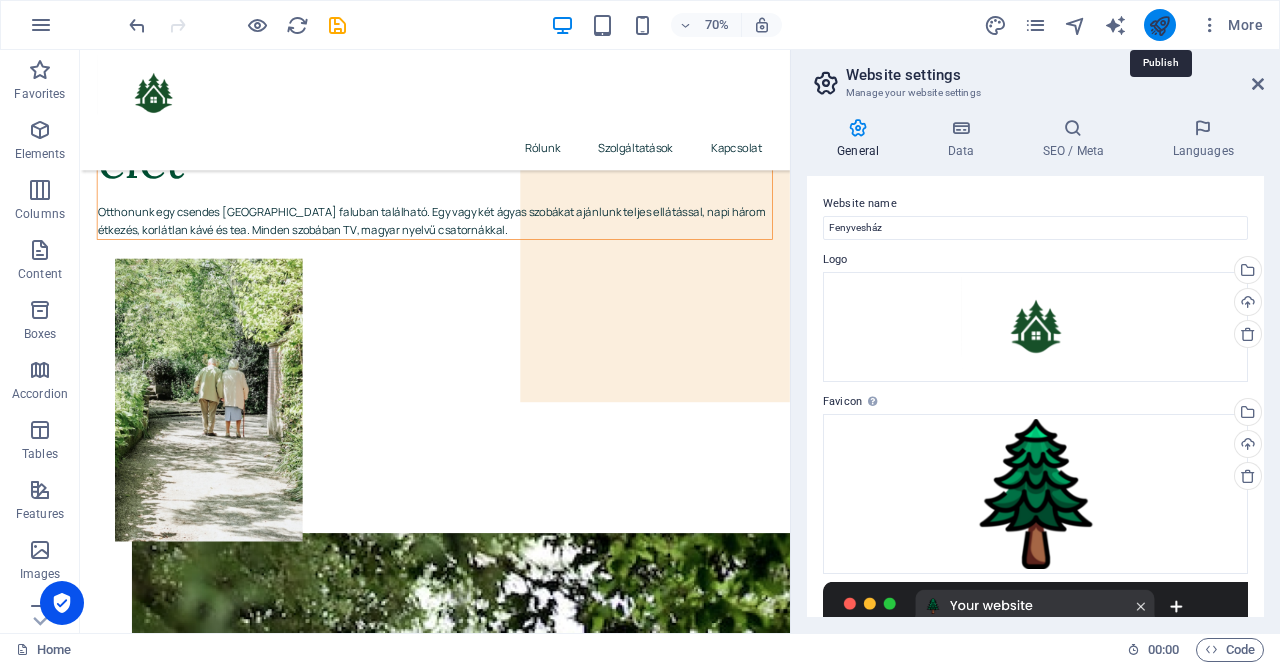 click at bounding box center [1159, 25] 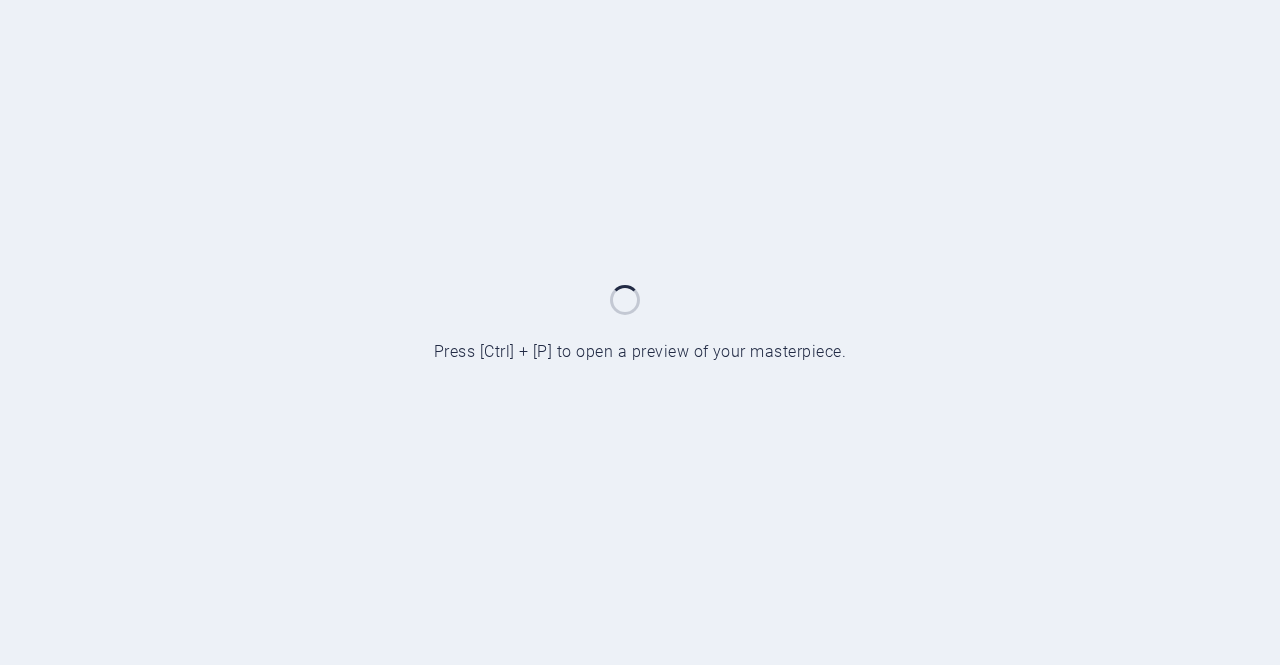 scroll, scrollTop: 0, scrollLeft: 0, axis: both 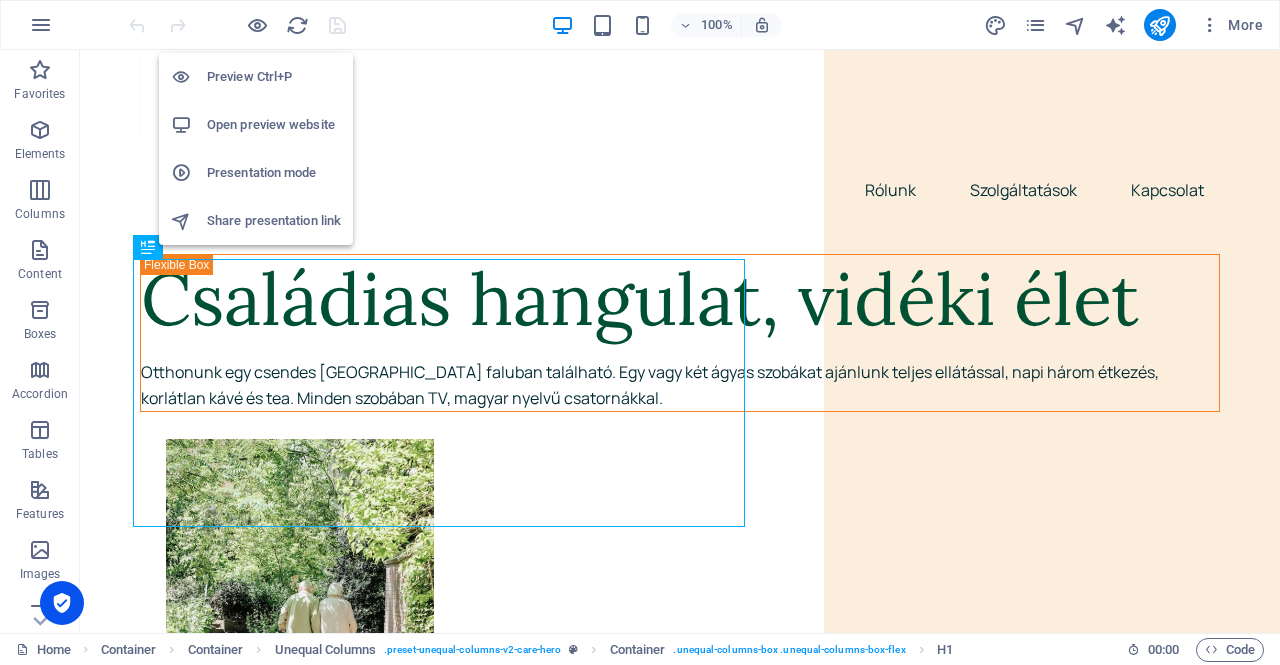 click on "Open preview website" at bounding box center [274, 125] 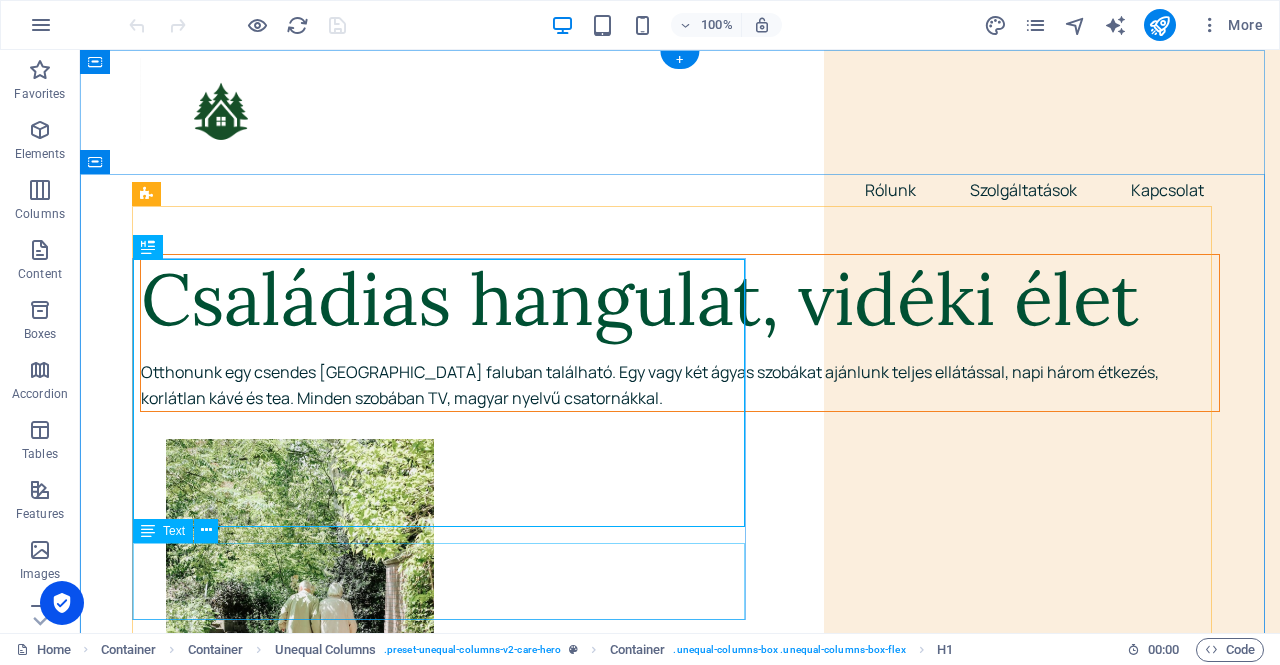 click on "Otthonunk egy csendes [GEOGRAPHIC_DATA] faluban található. Egy vagy két ágyas szobákat ajánlunk teljes ellátással, napi három étkezés, korlátlan kávé és tea. Minden szobában TV, magyar nyelvű csatornákkal." at bounding box center (680, 385) 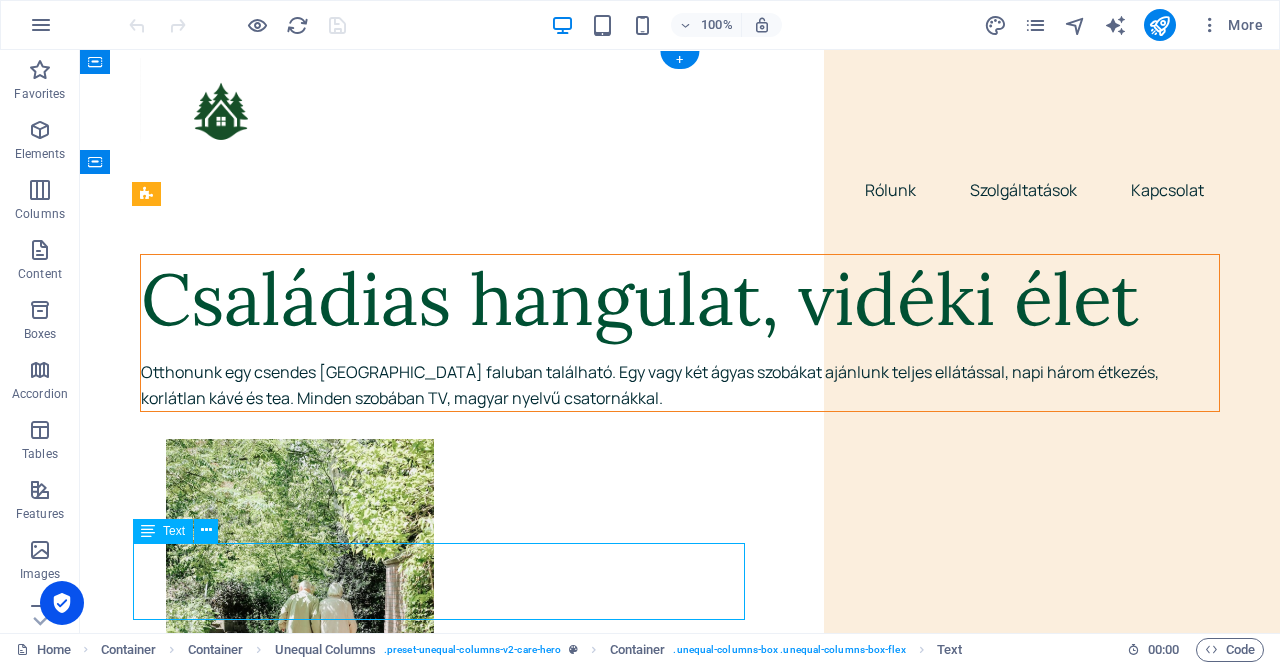 click on "Otthonunk egy csendes [GEOGRAPHIC_DATA] faluban található. Egy vagy két ágyas szobákat ajánlunk teljes ellátással, napi három étkezés, korlátlan kávé és tea. Minden szobában TV, magyar nyelvű csatornákkal." at bounding box center [680, 385] 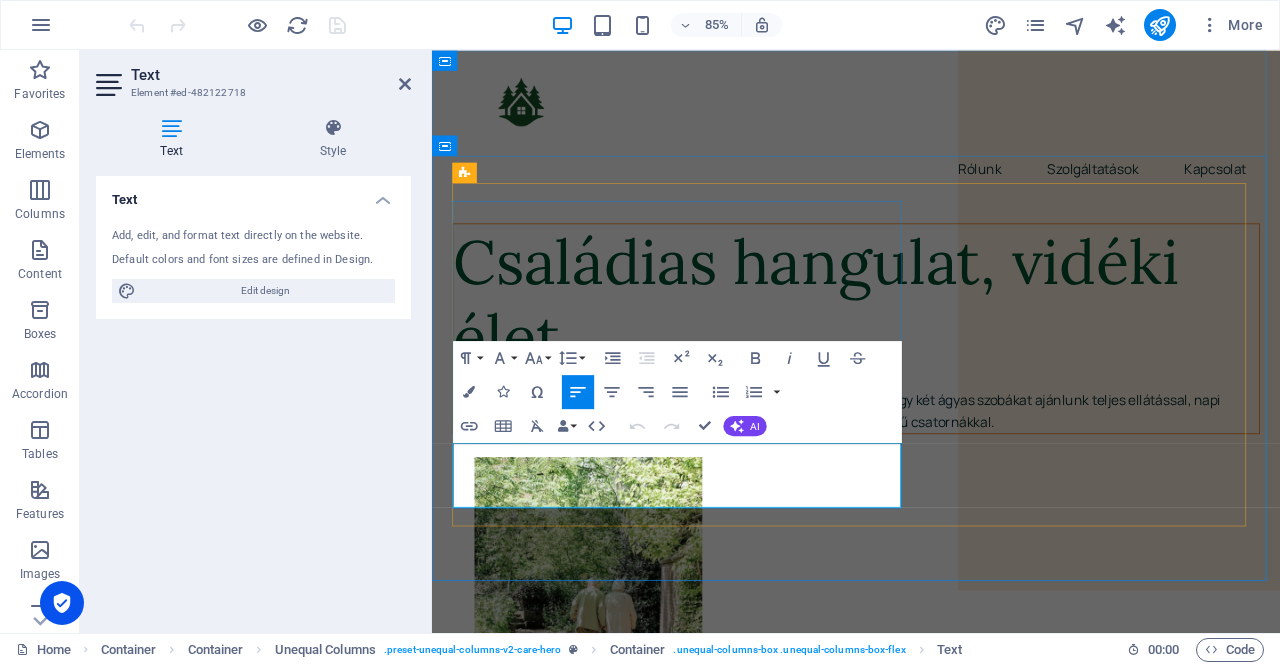 click on "Otthonunk egy csendes [GEOGRAPHIC_DATA] faluban található. Egy vagy két ágyas szobákat ajánlunk teljes ellátással, napi három étkezés, korlátlan kávé és tea. Minden szobában TV, magyar nyelvű csatornákkal." at bounding box center (931, 475) 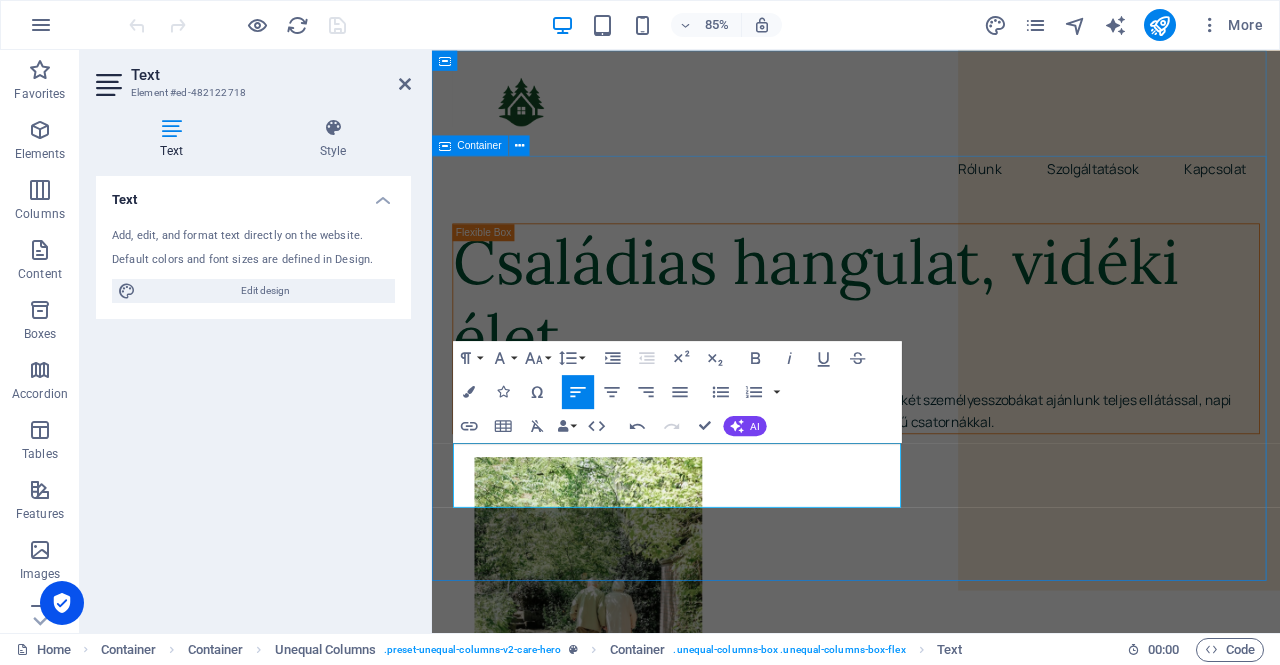 click on "Családias hangulat, vidéki élet Otthonunk egy csendes Erdélyi faluban található. Egy és két személyes  szobákat ajánlunk teljes ellátással, napi három étkezés, korlátlan kávé és tea. Minden szobában TV, magyar nyelvű csatornákkal." at bounding box center (931, 1671) 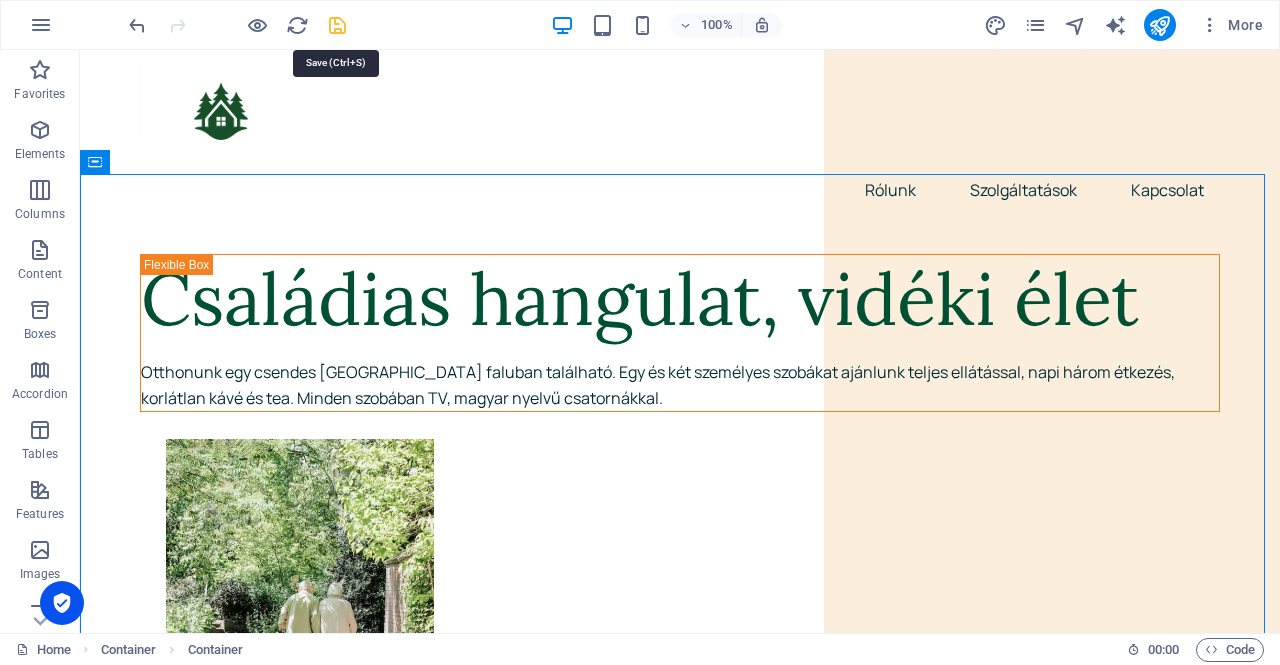 click at bounding box center (337, 25) 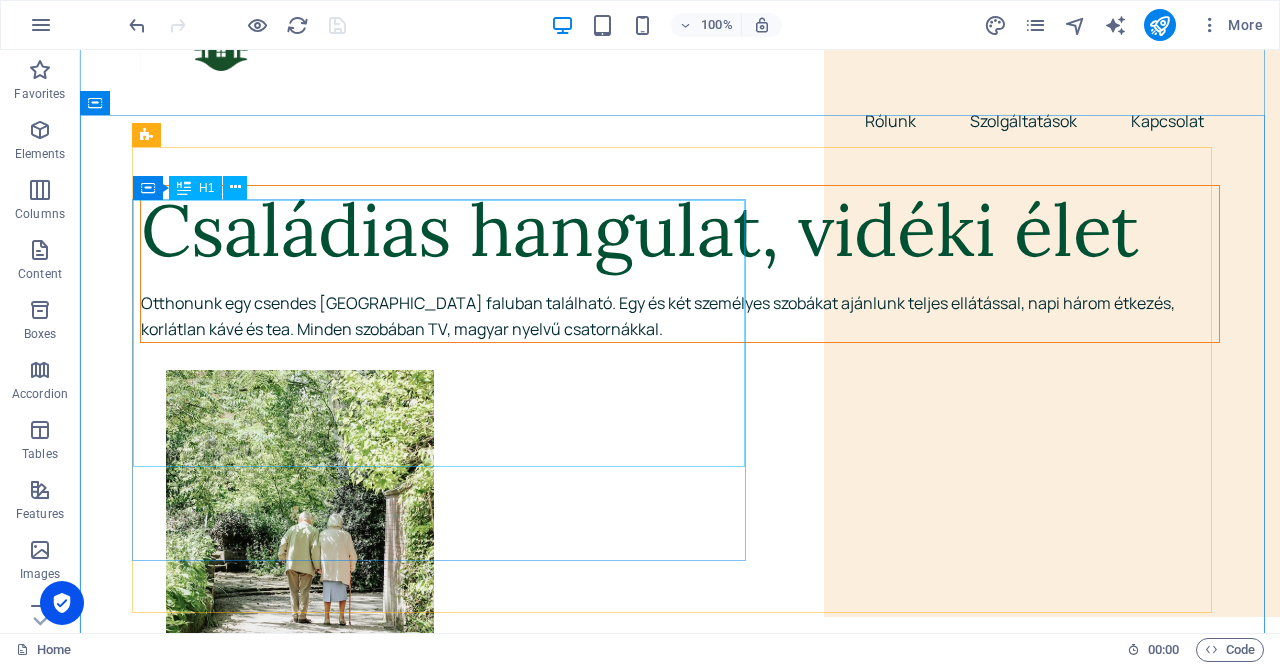 scroll, scrollTop: 72, scrollLeft: 0, axis: vertical 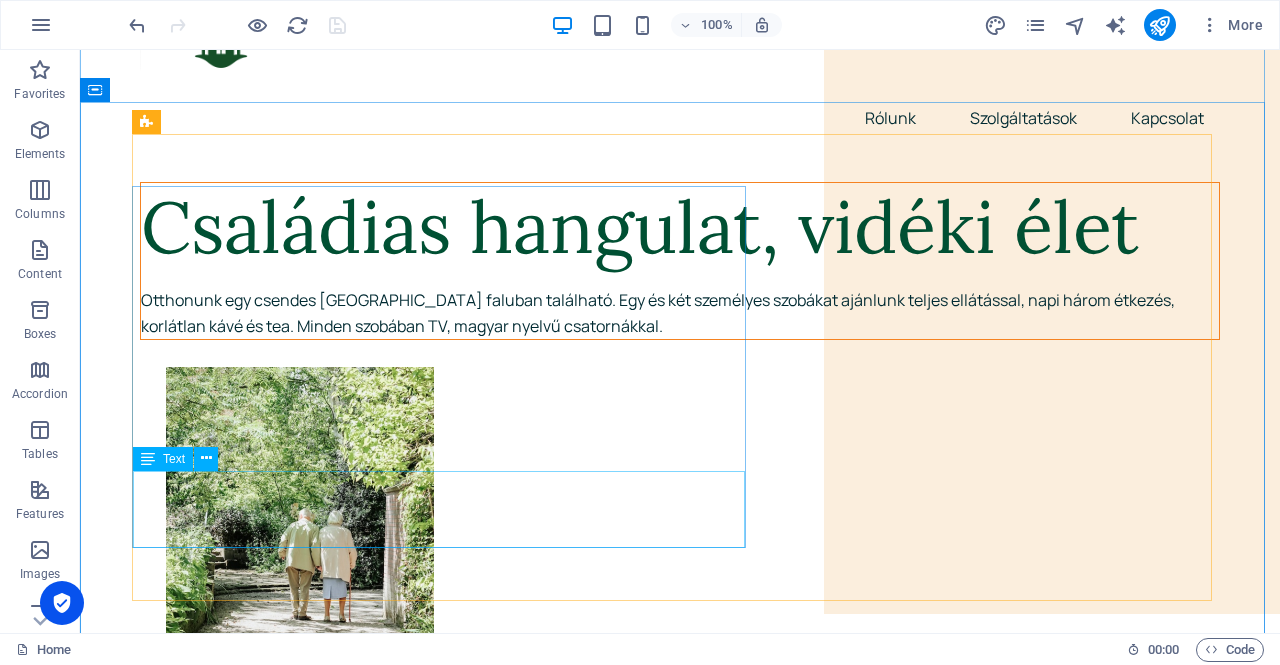 click on "Otthonunk egy csendes Erdélyi faluban található. Egy és két személyes szobákat ajánlunk teljes ellátással, napi három étkezés, korlátlan kávé és tea. Minden szobában TV, magyar nyelvű csatornákkal." at bounding box center [680, 313] 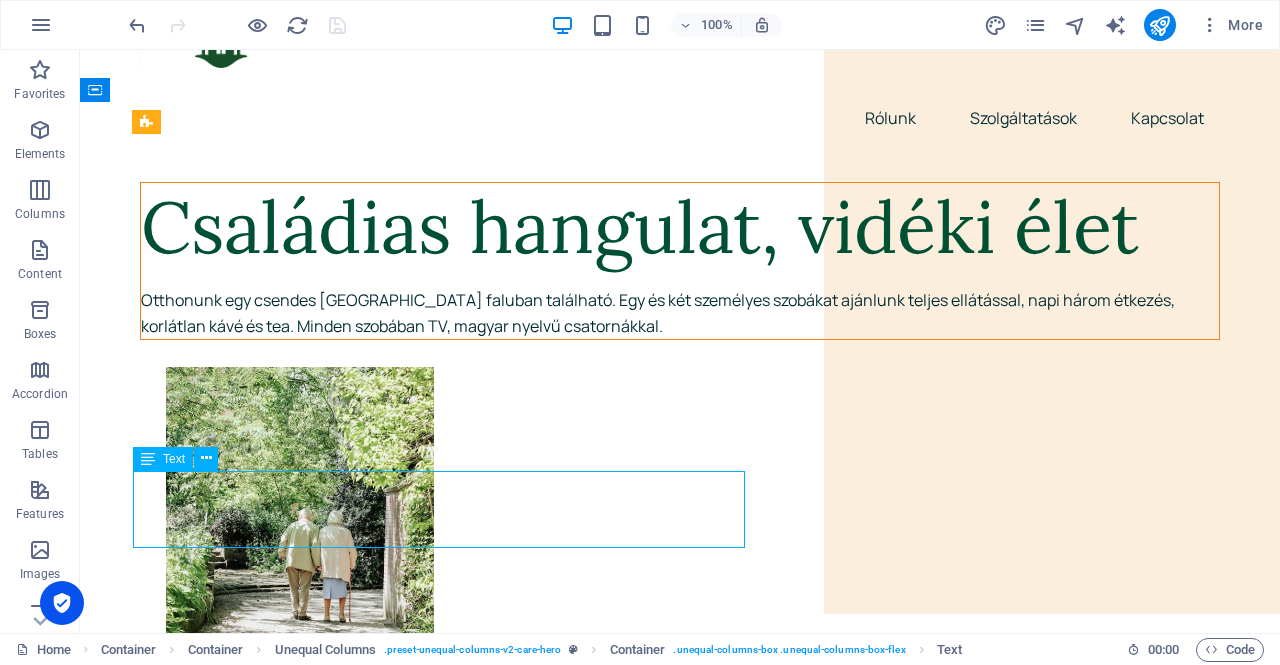 click on "Otthonunk egy csendes Erdélyi faluban található. Egy és két személyes szobákat ajánlunk teljes ellátással, napi három étkezés, korlátlan kávé és tea. Minden szobában TV, magyar nyelvű csatornákkal." at bounding box center (680, 313) 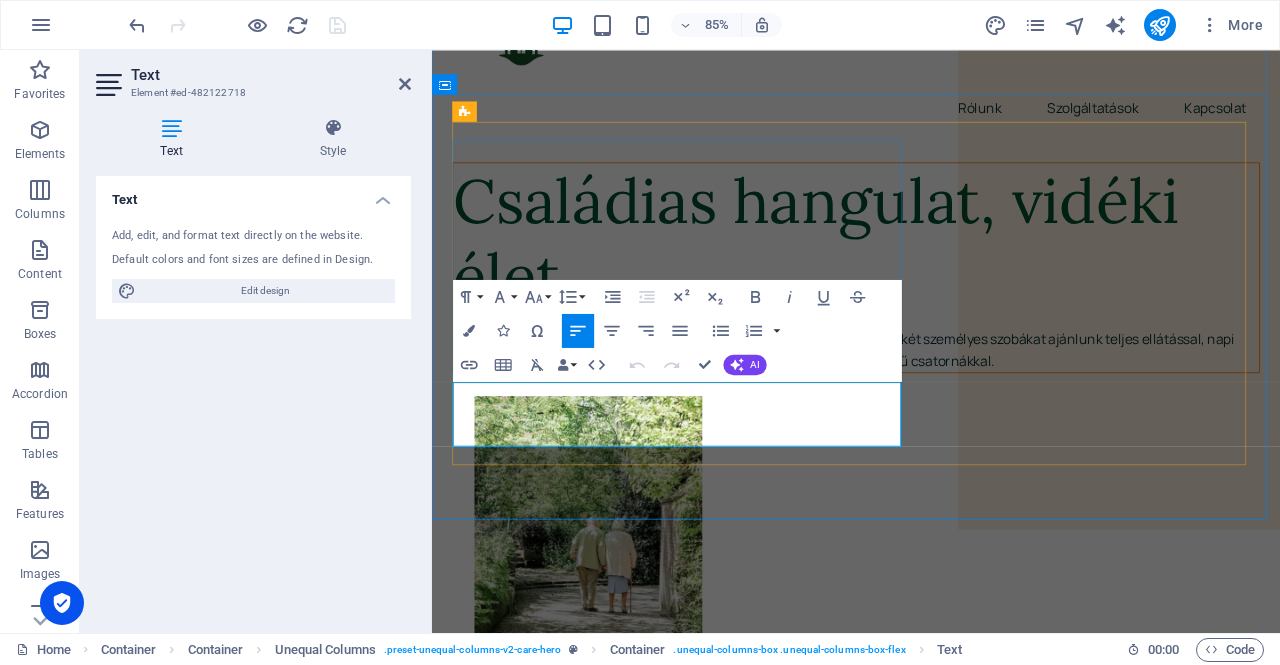 click on "Otthonunk egy csendes Erdélyi faluban található. Egy és két személyes szobákat ajánlunk teljes ellátással, napi három étkezés, korlátlan kávé és tea. Minden szobában TV, magyar nyelvű csatornákkal." at bounding box center (931, 403) 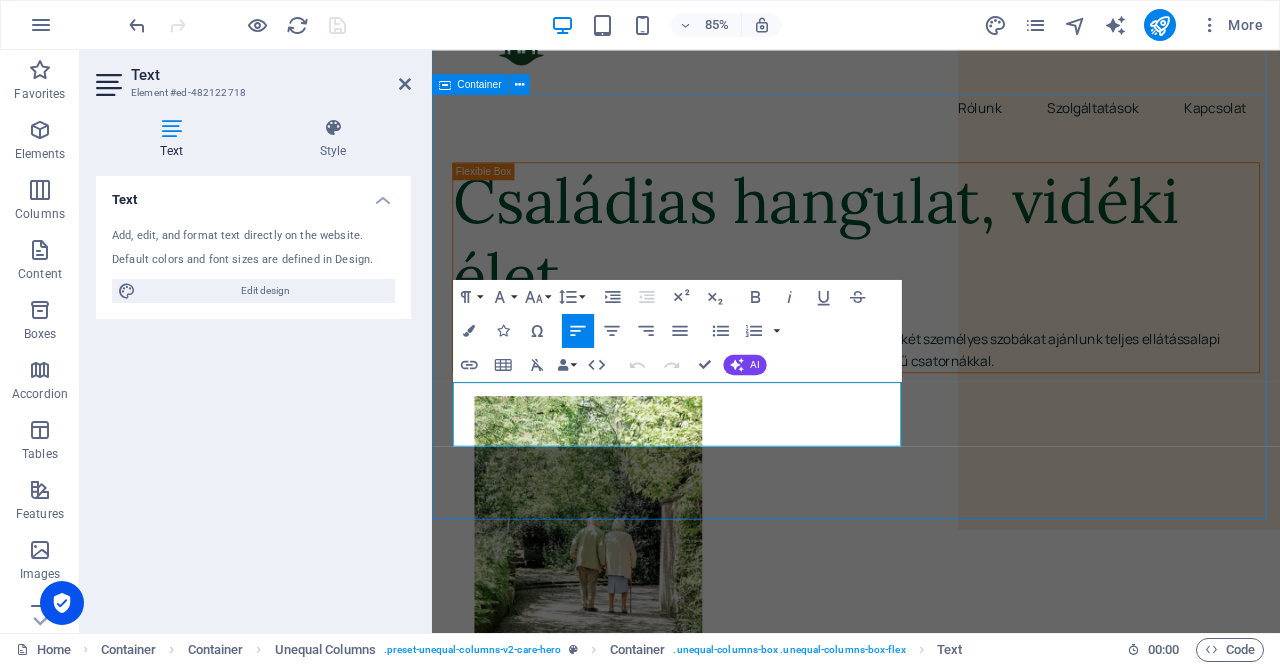 type 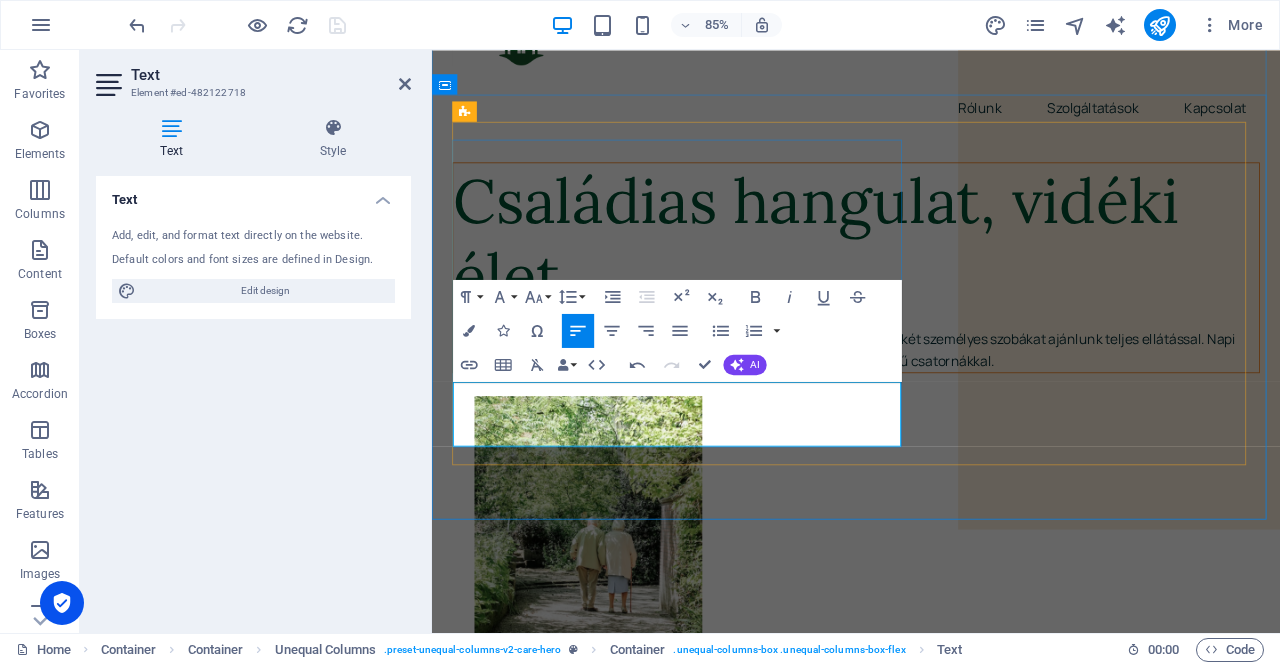 click on "Otthonunk egy csendes Erdélyi faluban található. Egy és két személyes szobákat ajánlunk teljes ellátással. N api három étkezés, korlátlan kávé és tea. Minden szobában TV, magyar nyelvű csatornákkal." at bounding box center (931, 403) 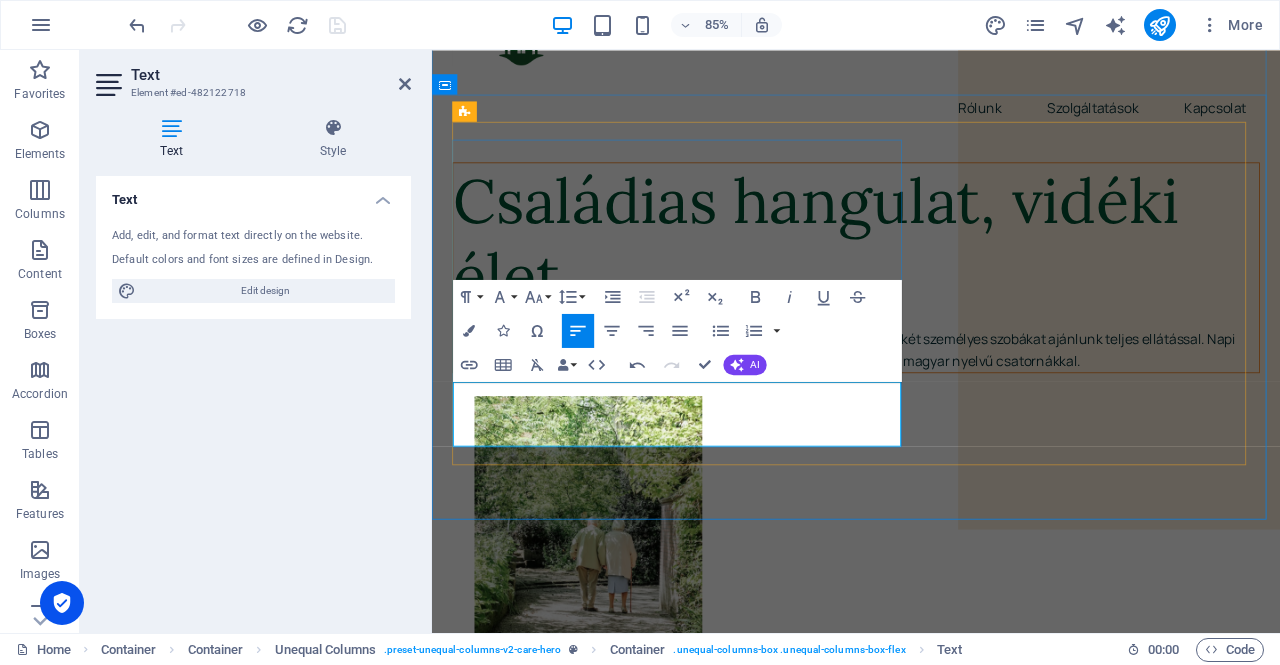 scroll, scrollTop: 59, scrollLeft: 0, axis: vertical 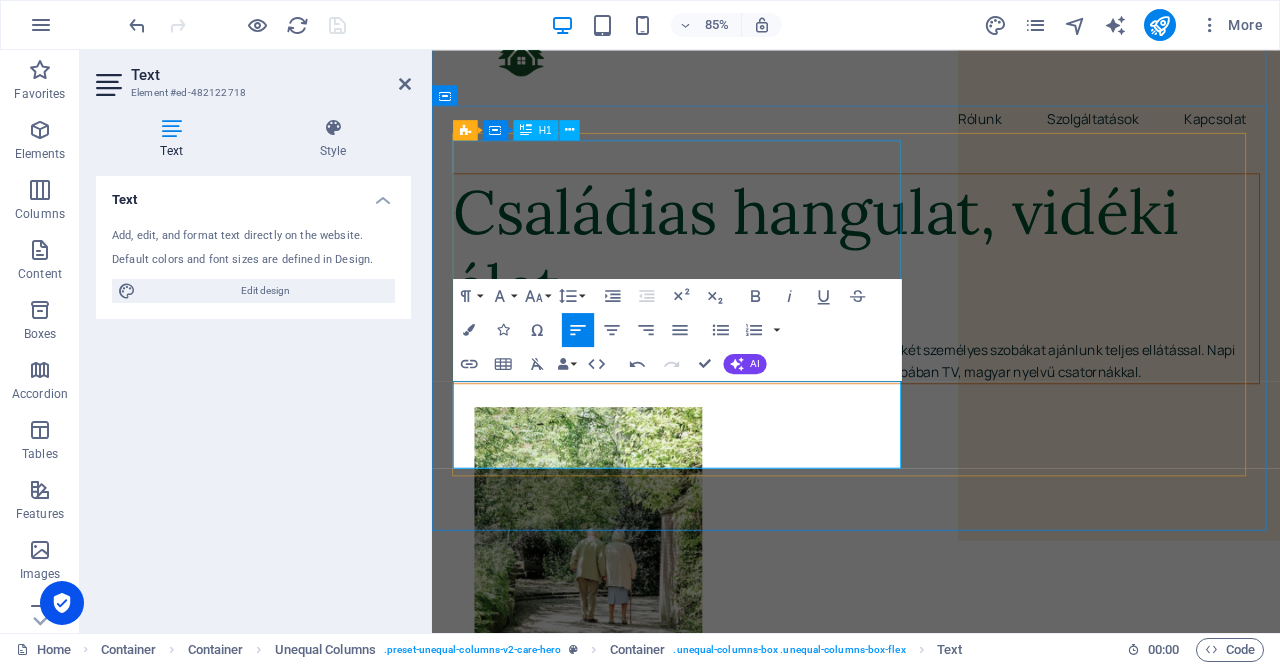 click on "Családias hangulat, vidéki élet" at bounding box center (931, 285) 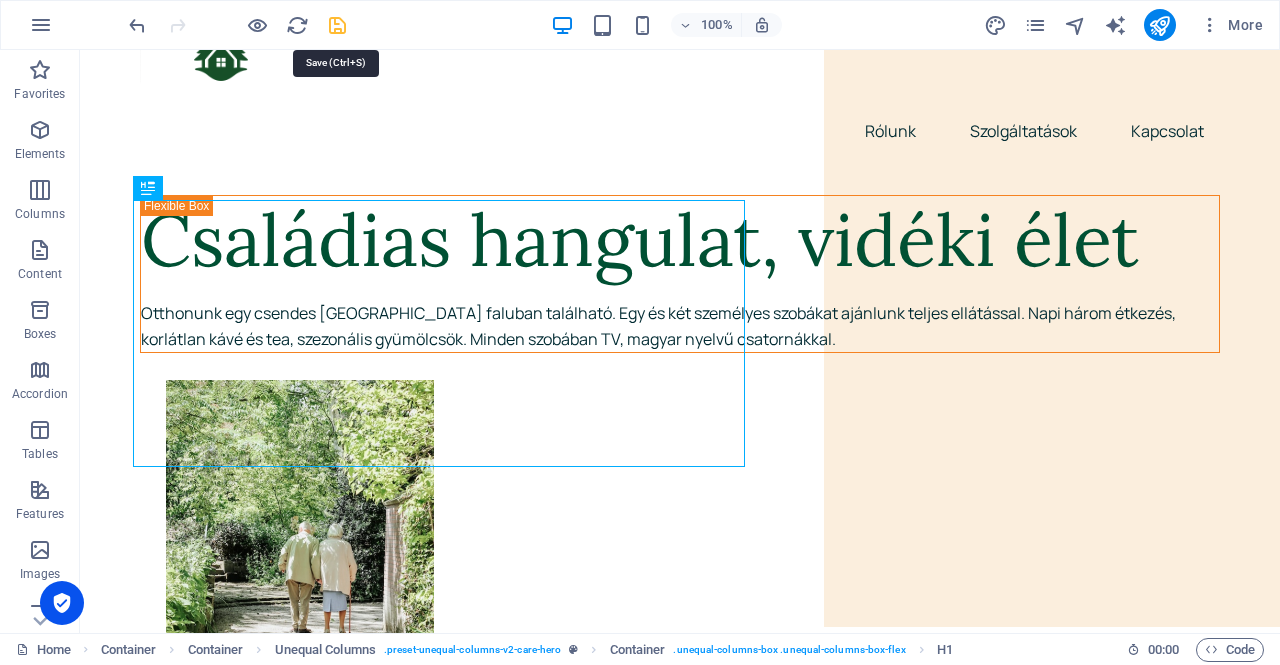 click at bounding box center (337, 25) 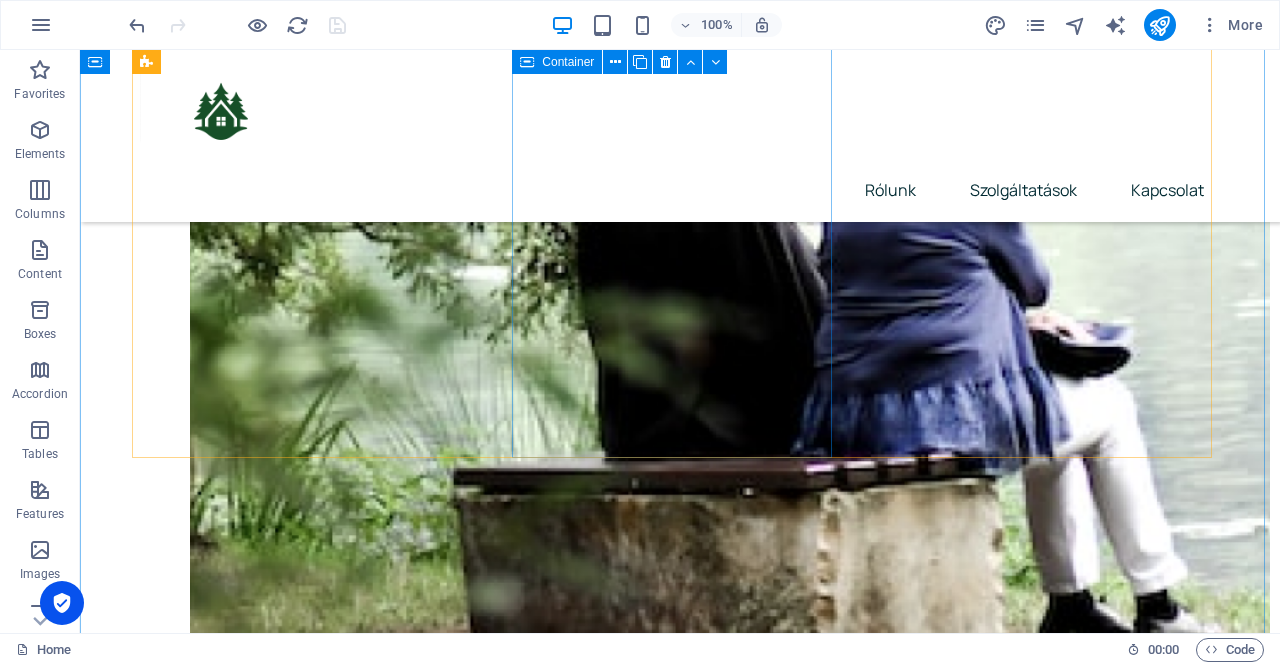 scroll, scrollTop: 1071, scrollLeft: 0, axis: vertical 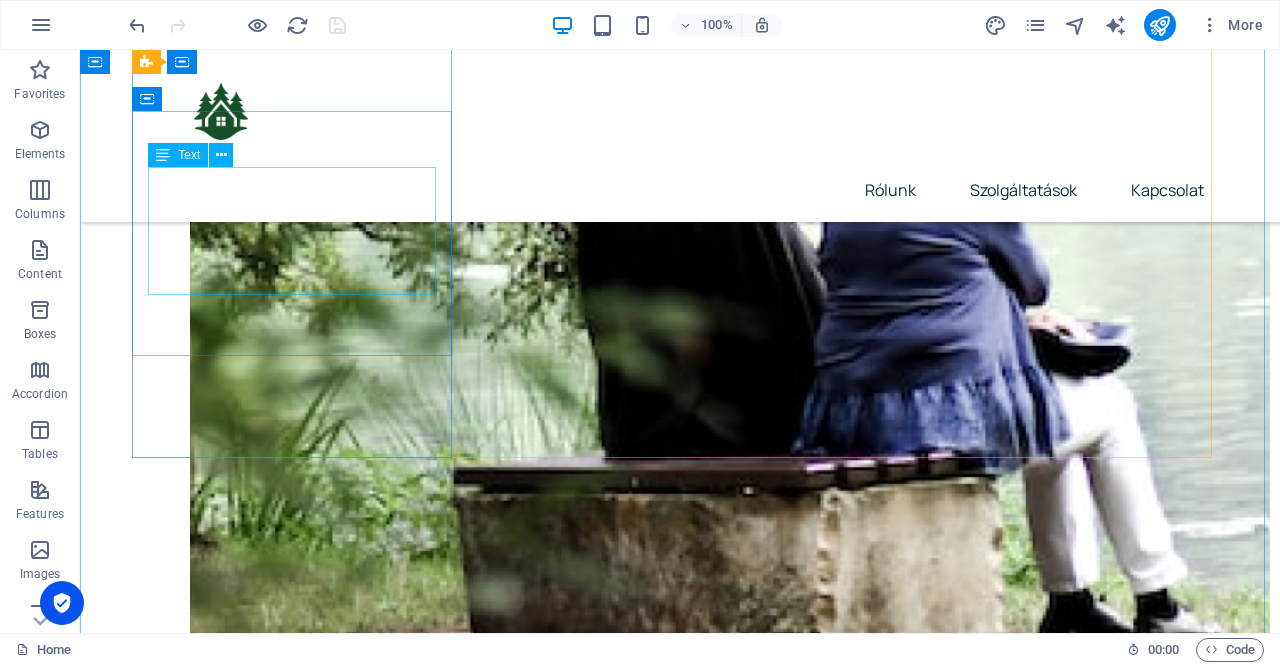 click on "A legtöbb szoba saját, zuhanyzós fürdőszobával rendelkezik. Egy szobánk van fürdőszoba nélkül, ennek lakói a közös fürdőszobát használhatják." at bounding box center [300, 2897] 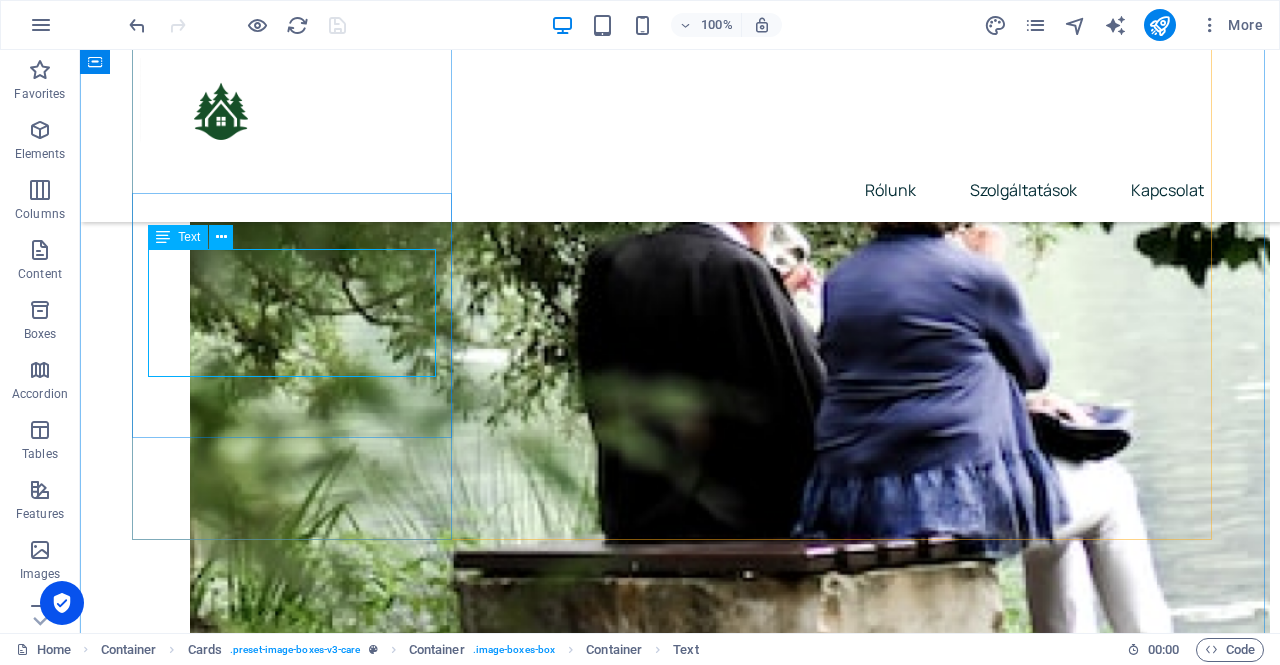scroll, scrollTop: 989, scrollLeft: 0, axis: vertical 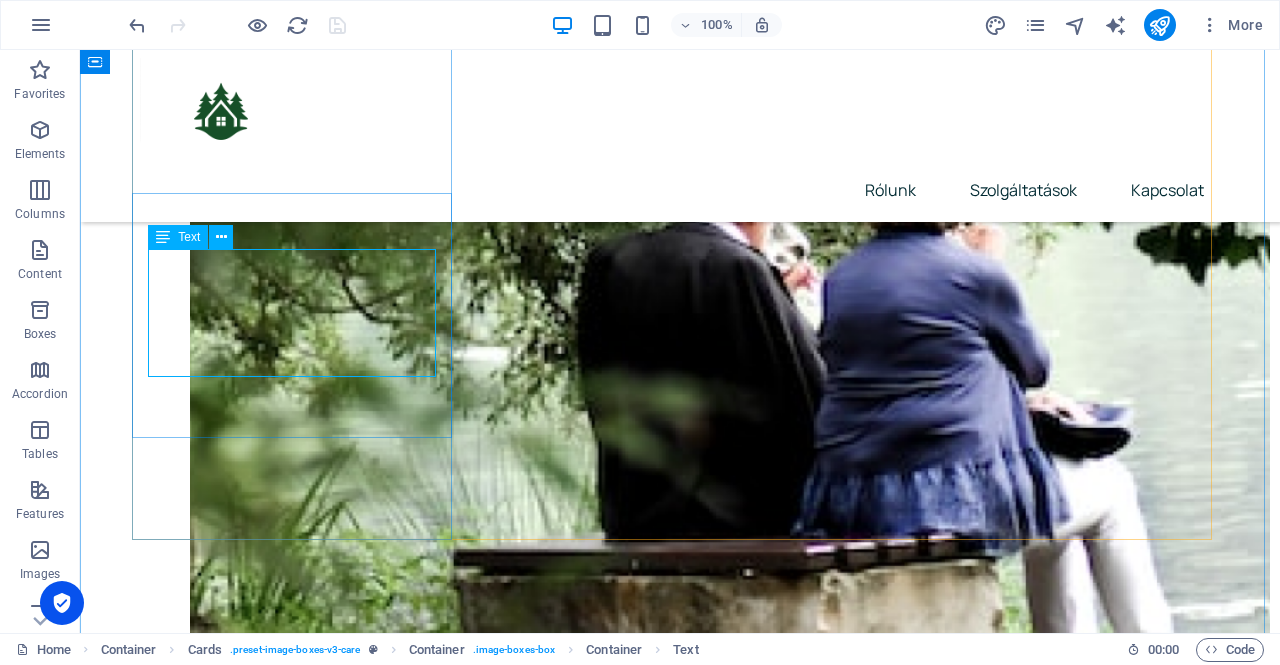 click on "A legtöbb szoba saját, zuhanyzós fürdőszobával rendelkezik. Egy szobánk van fürdőszoba nélkül, ennek lakói a közös fürdőszobát használhatják." at bounding box center [300, 2979] 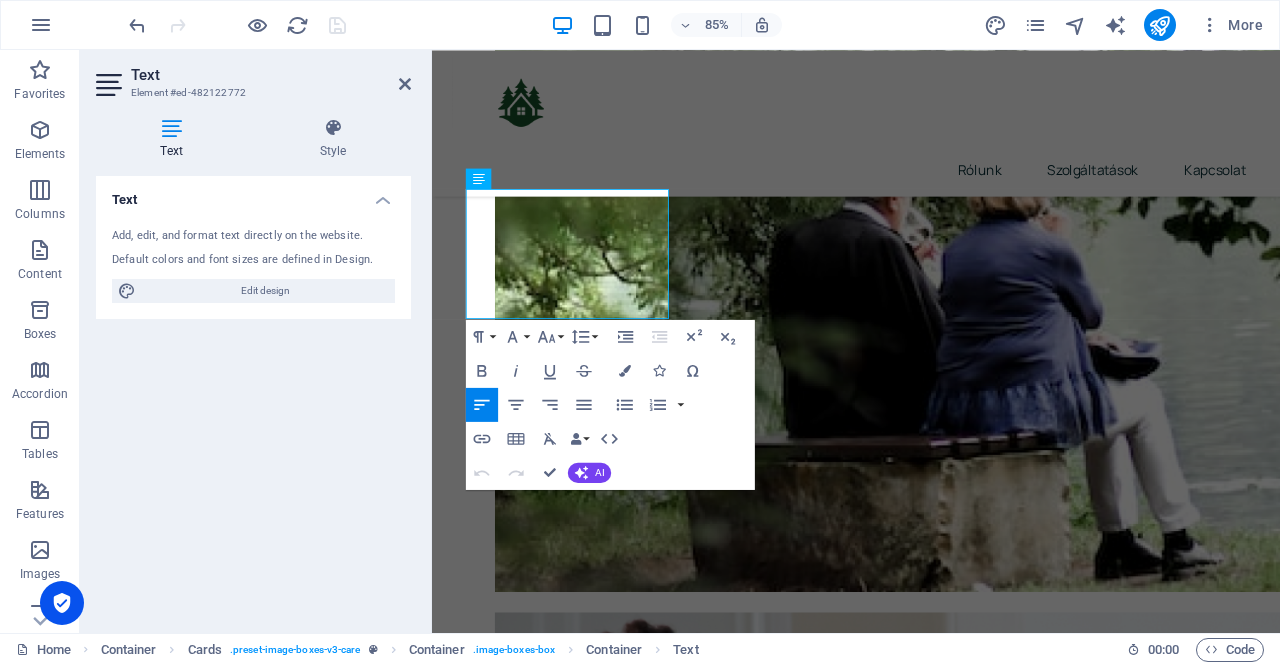 scroll, scrollTop: 926, scrollLeft: 0, axis: vertical 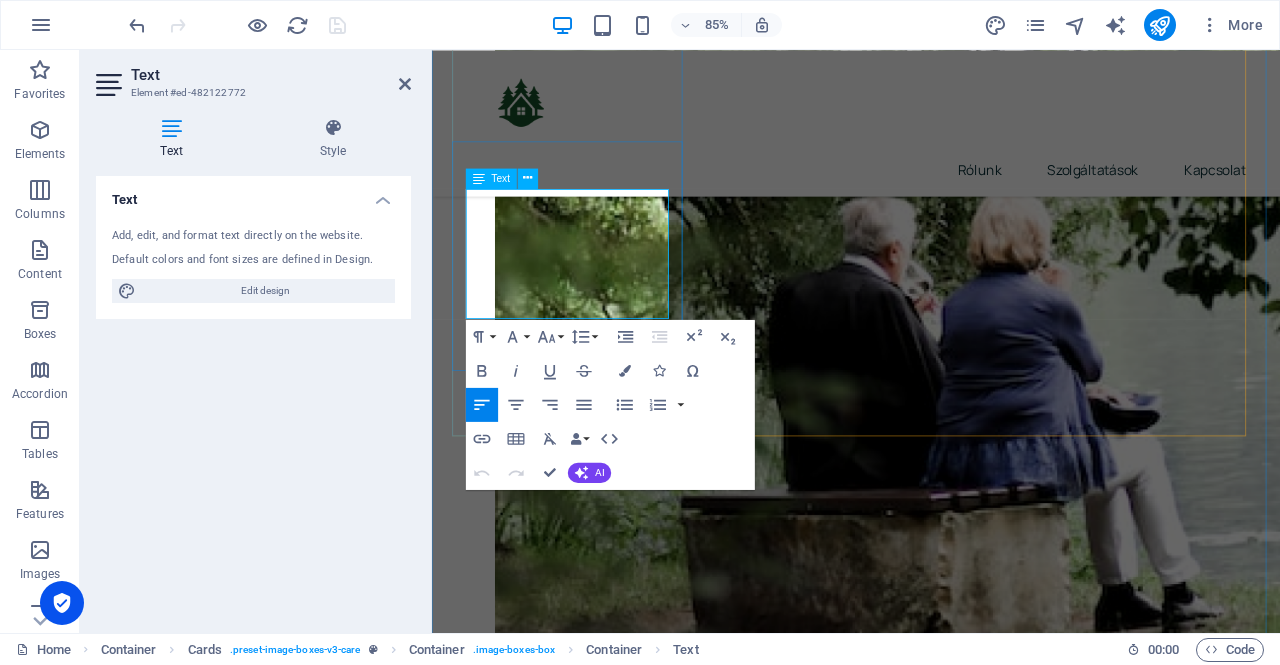 click on "A legtöbb szoba saját, zuhanyzós fürdőszobával rendelkezik. Egy szobánk van fürdőszoba nélkül, ennek lakói a közös fürdőszobát használhatják." at bounding box center [594, 2679] 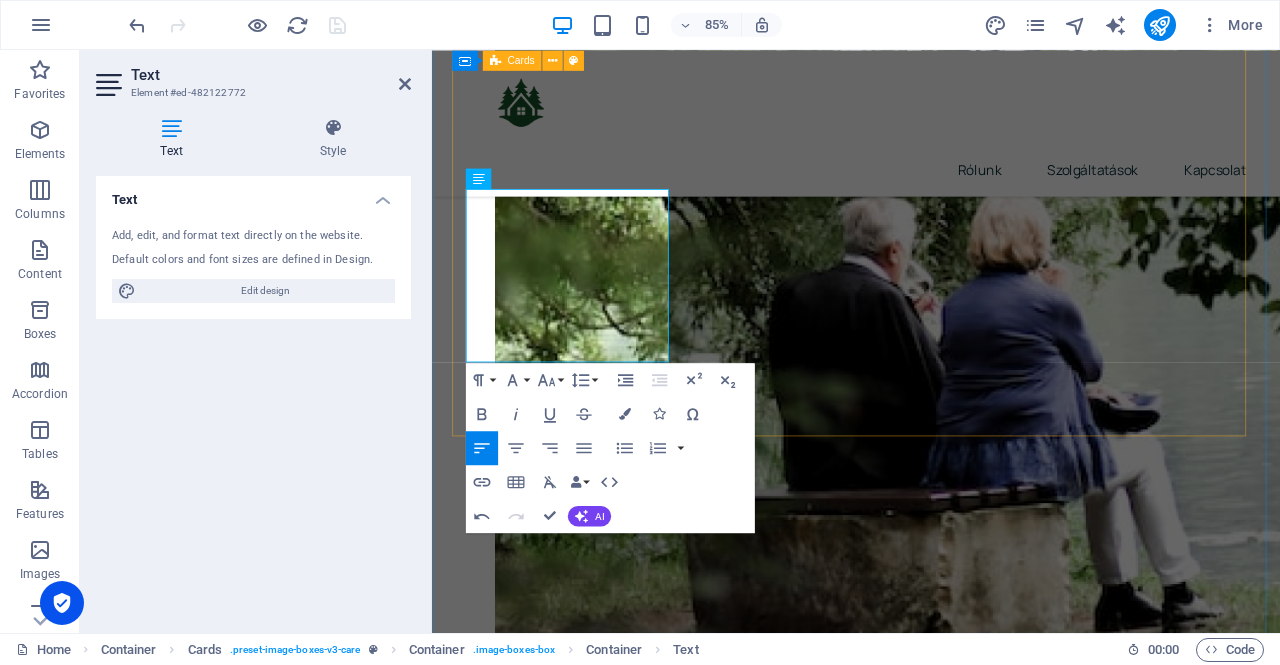 click on "Szállás A legtöbb szoba saját, zuhanyzós fürdőszobával rendelkezik. Egy szobánk van fürdőszoba nélkül, ennek lakói a közös fürdőszobát használhatják. Fűtés,villamos energia és a  közművek benne vannak a havidíjban. Read More      Étkezés Napi három étkezés biztosítunk, melyeket a közösségi részben, a teraszon vagy a saját szobában lehet elfogyasztani. Éjjel-nappal használható a közösségi részben található kávégép, ugyanott van lehetőség tea készítésére. Read More      Szórakozás Minden szobában van egy tévé, amelyen a helyi műsorokon kívül magyarországi adók is nézhetők. Minden tévé okostévé melyen elő lehet fizetni Netflixre és más online szolgátatásokra is. Lehetőség van kirándulni és túrázni a közeli hegyekben, vagy Erdély távolabbi részeire is. Read More" at bounding box center [931, 3282] 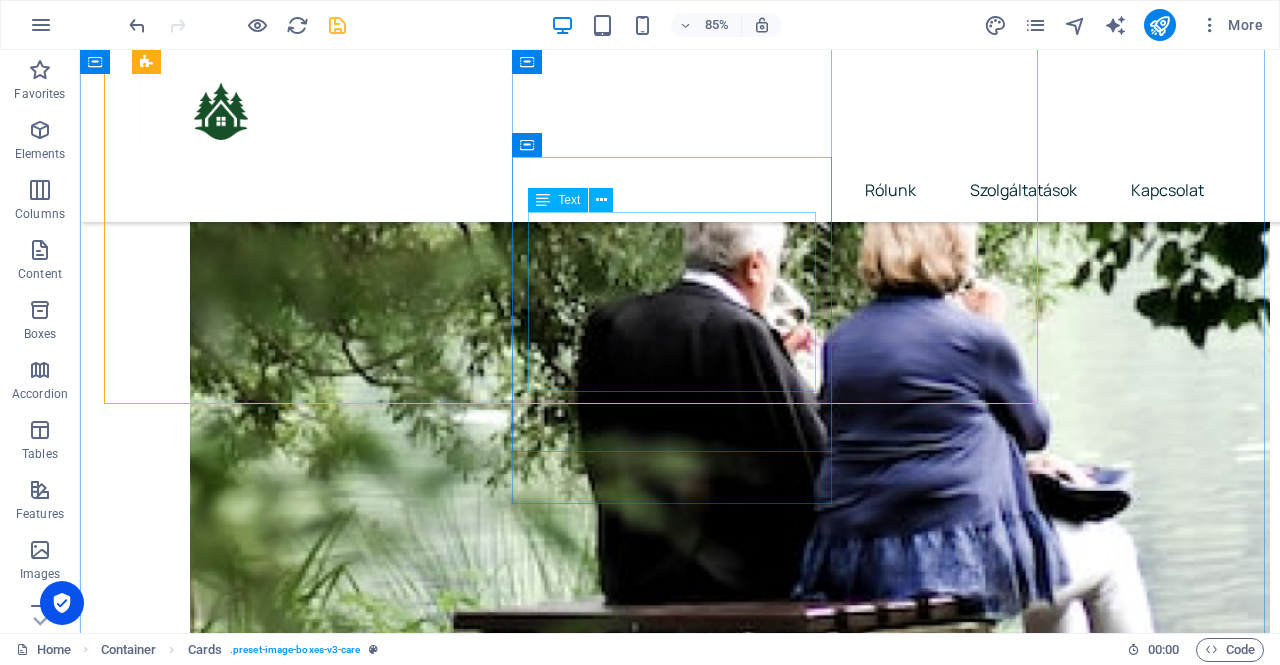 scroll, scrollTop: 1026, scrollLeft: 0, axis: vertical 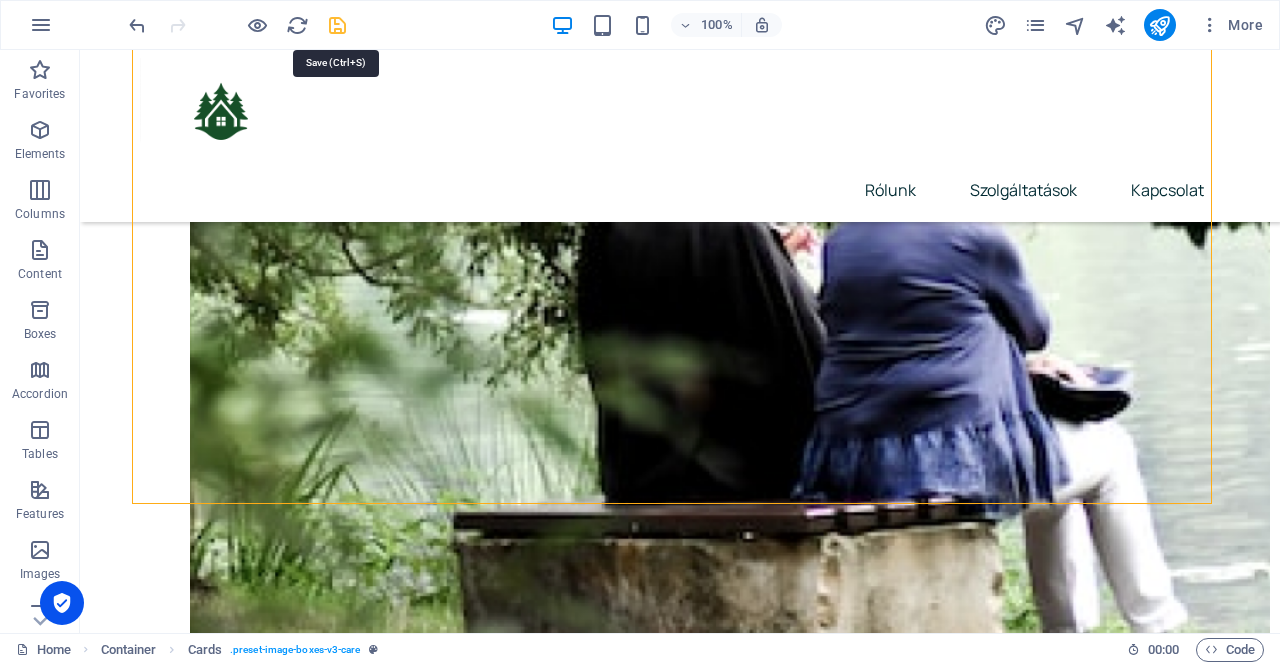 click at bounding box center (337, 25) 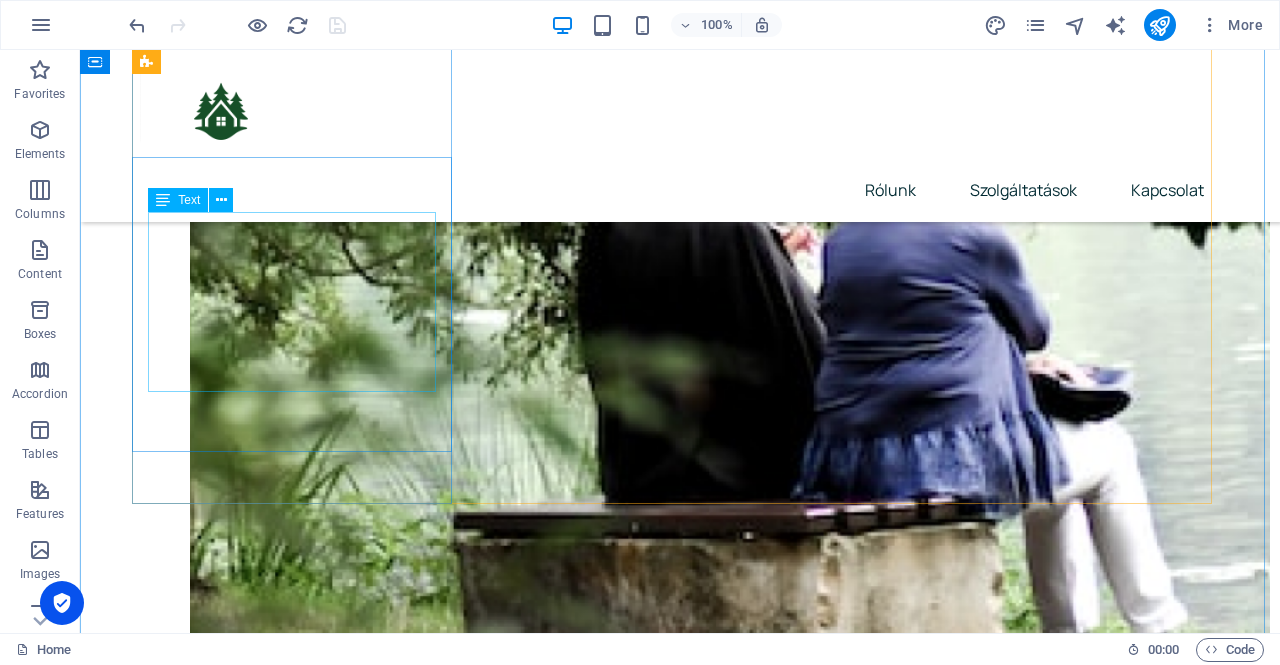 click on "A legtöbb szoba saját, zuhanyzós fürdőszobával rendelkezik. Egy szobánk van fürdőszoba nélkül, ennek lakói a közös fürdőszobát használhatják. Fűtés,villamos energia és a közművek benne vannak a havidíjban." at bounding box center [300, 2968] 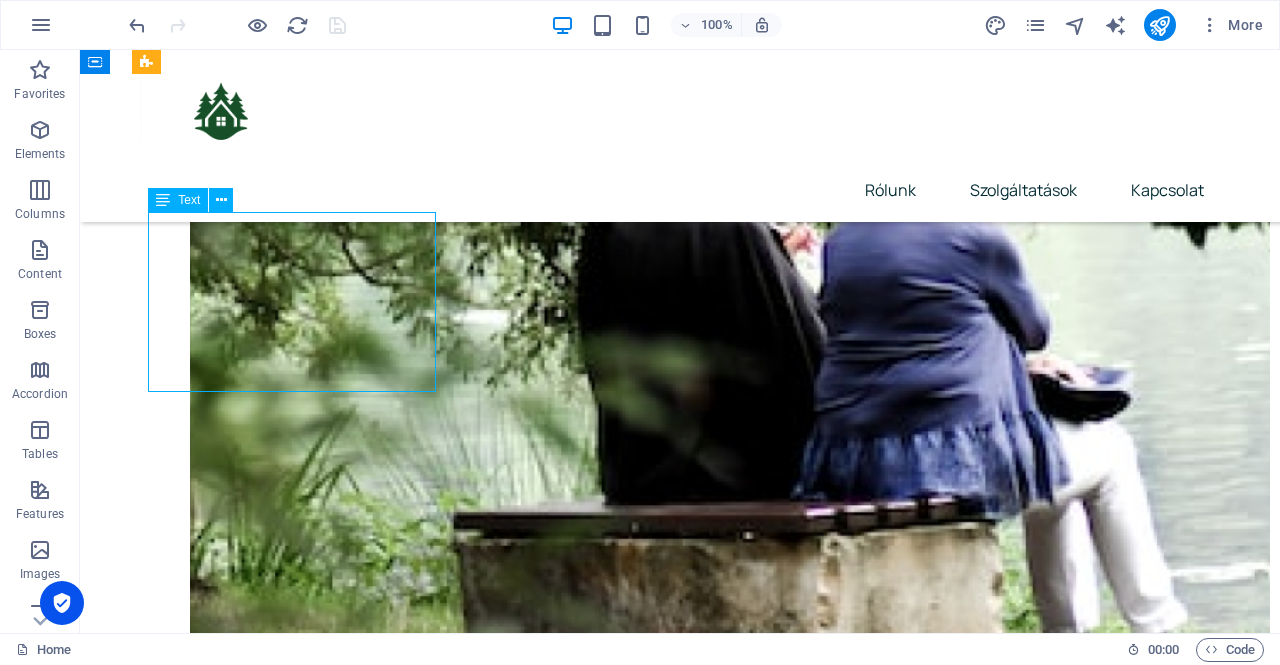click on "A legtöbb szoba saját, zuhanyzós fürdőszobával rendelkezik. Egy szobánk van fürdőszoba nélkül, ennek lakói a közös fürdőszobát használhatják. Fűtés,villamos energia és a közművek benne vannak a havidíjban." at bounding box center (300, 2968) 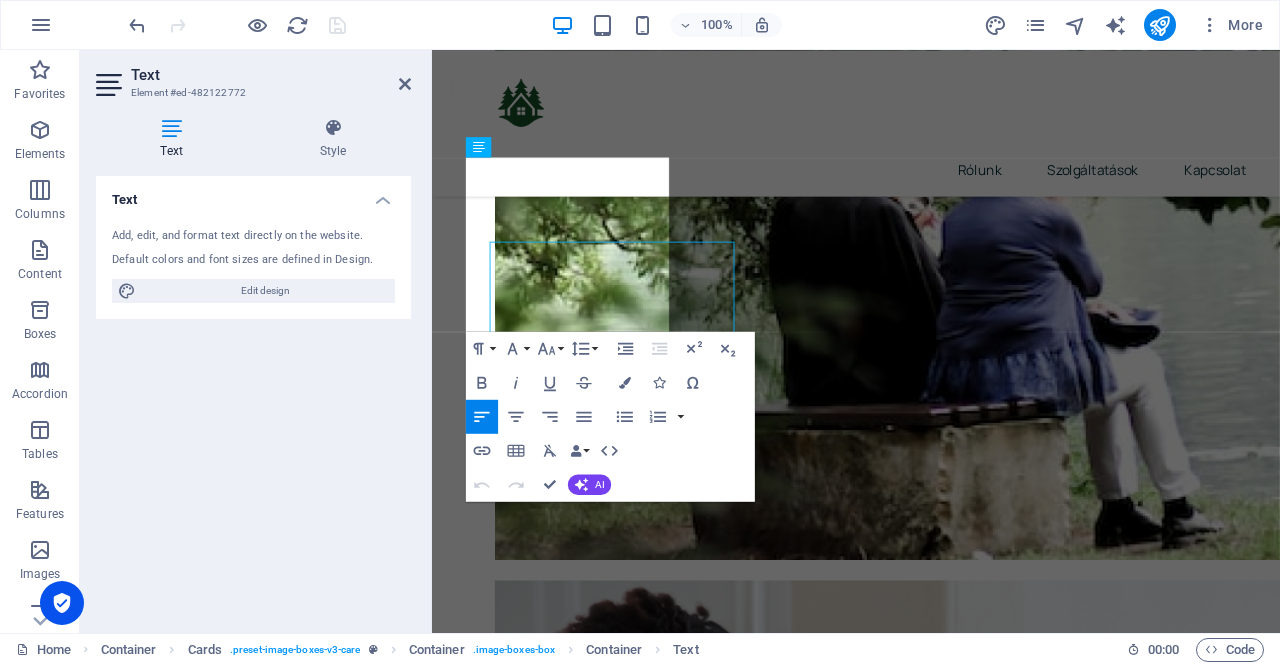 scroll, scrollTop: 963, scrollLeft: 0, axis: vertical 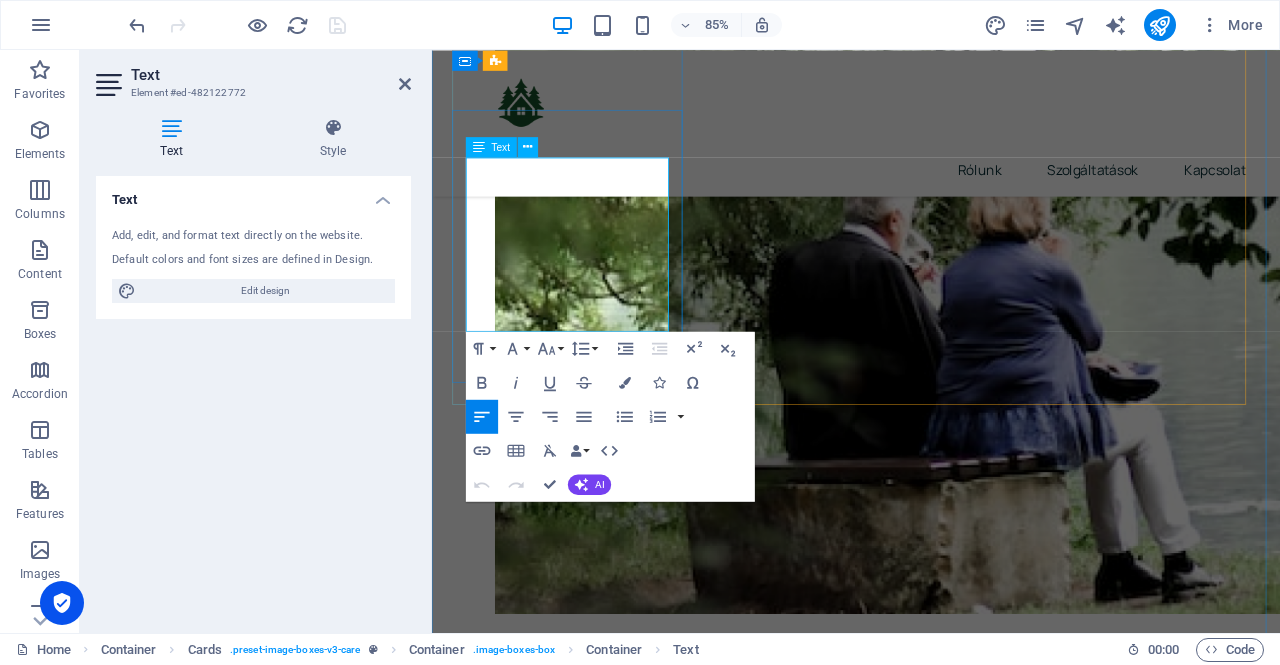 click on "A legtöbb szoba saját, zuhanyzós fürdőszobával rendelkezik. Egy szobánk van fürdőszoba nélkül, ennek lakói a közös fürdőszobát használhatják. Fűtés,villamos energia és a közművek benne vannak a havidíjban." at bounding box center (591, 2667) 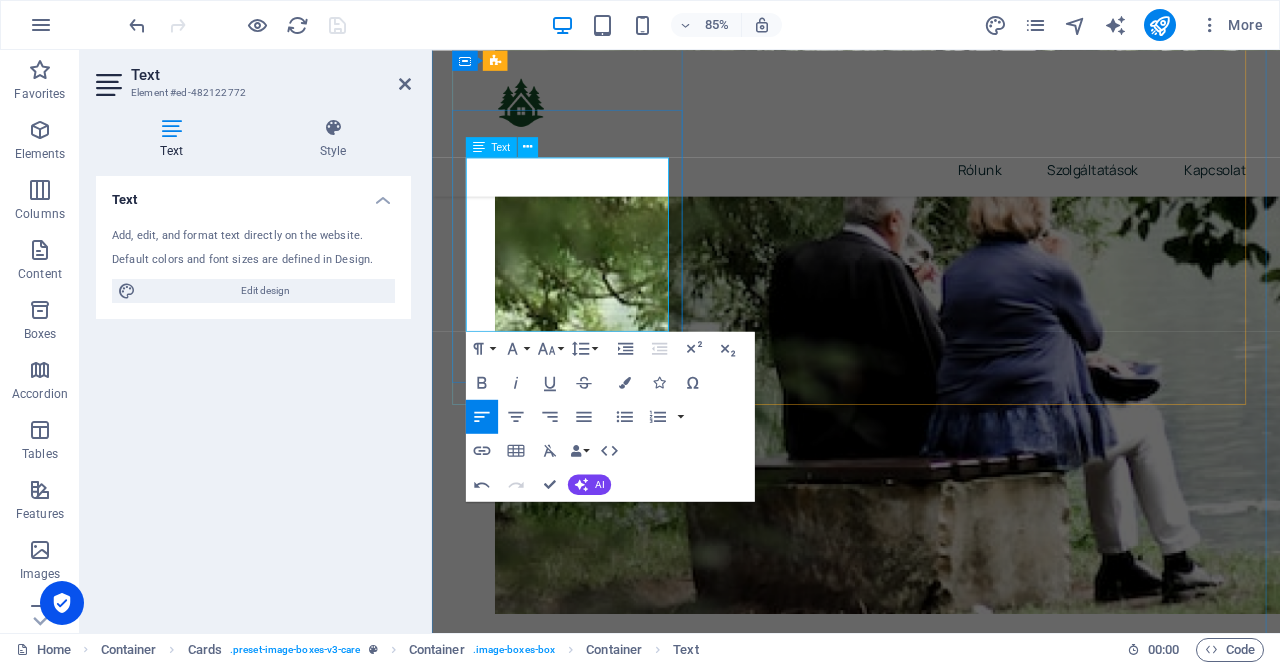 drag, startPoint x: 559, startPoint y: 345, endPoint x: 590, endPoint y: 426, distance: 86.72946 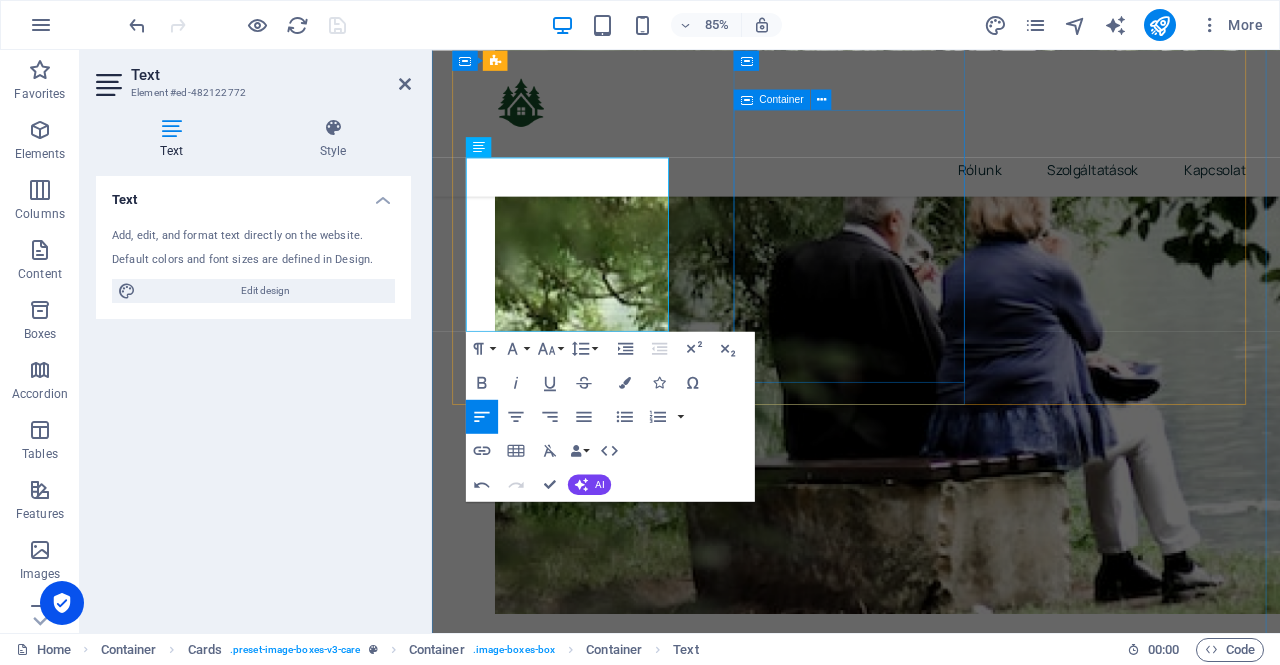 click on "Étkezés Napi három étkezés biztosítunk, melyeket a közösségi részben, a teraszon vagy a saját szobában lehet elfogyasztani. Éjjel-nappal használható a közösségi részben található kávégép, ugyanott van lehetőség tea készítésére. Read More" at bounding box center (594, 3310) 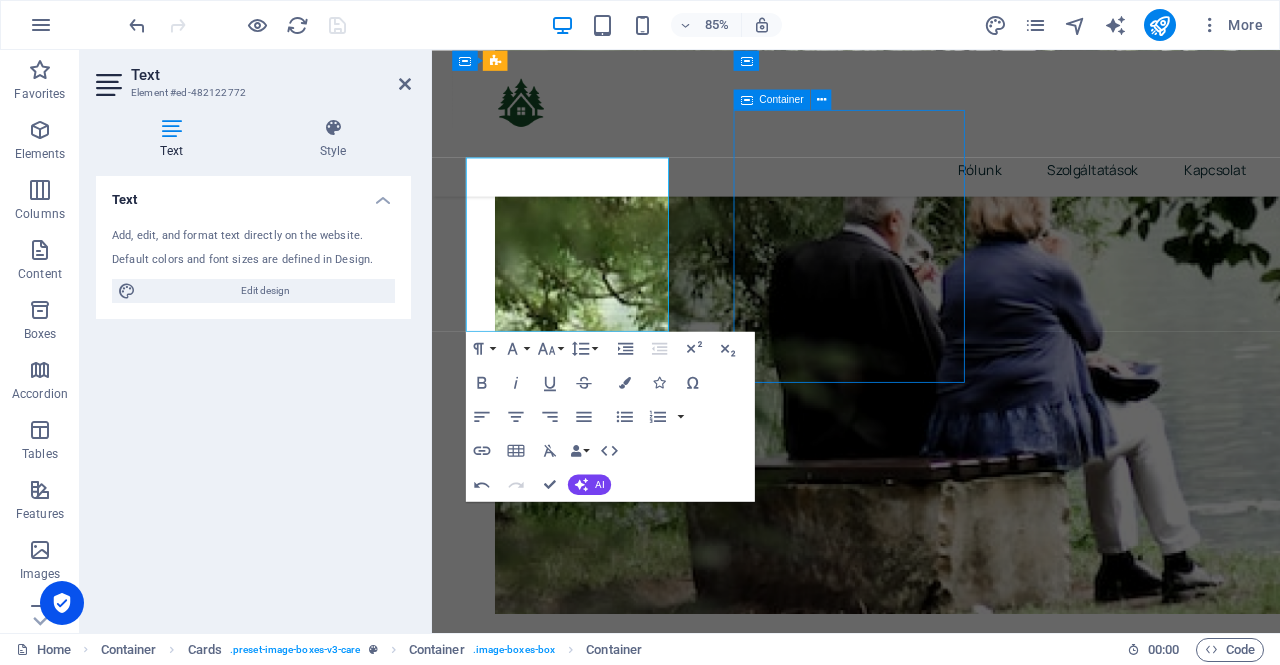 scroll, scrollTop: 1026, scrollLeft: 0, axis: vertical 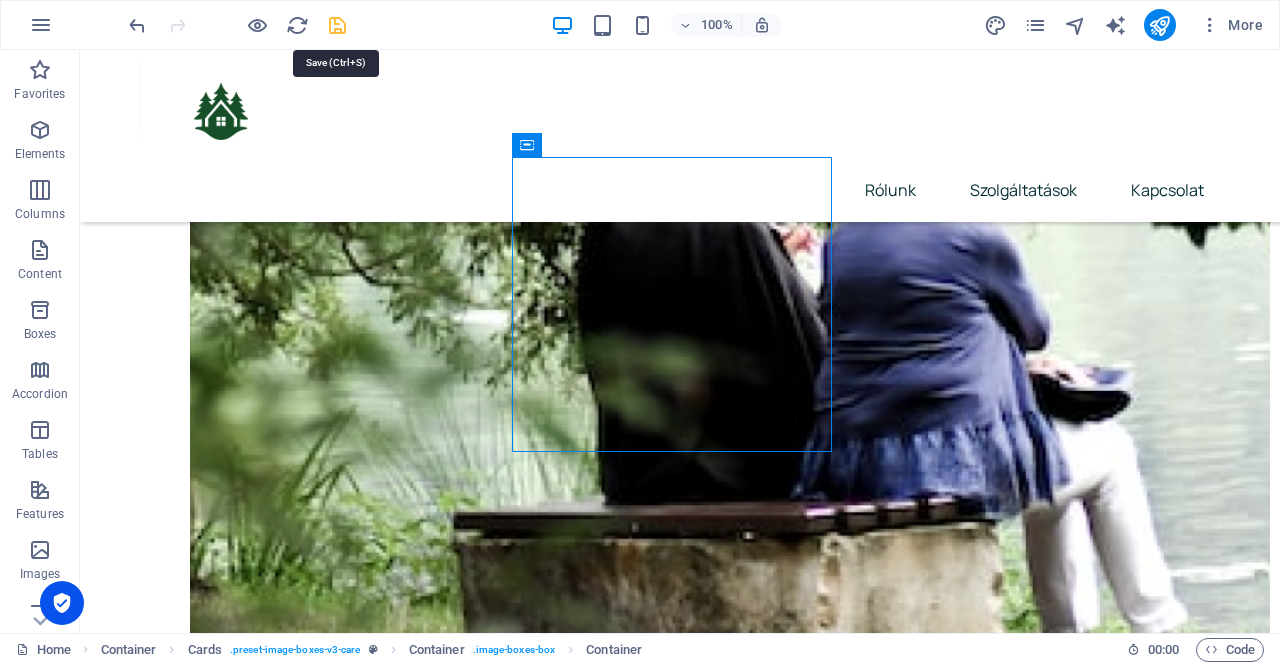 click at bounding box center [337, 25] 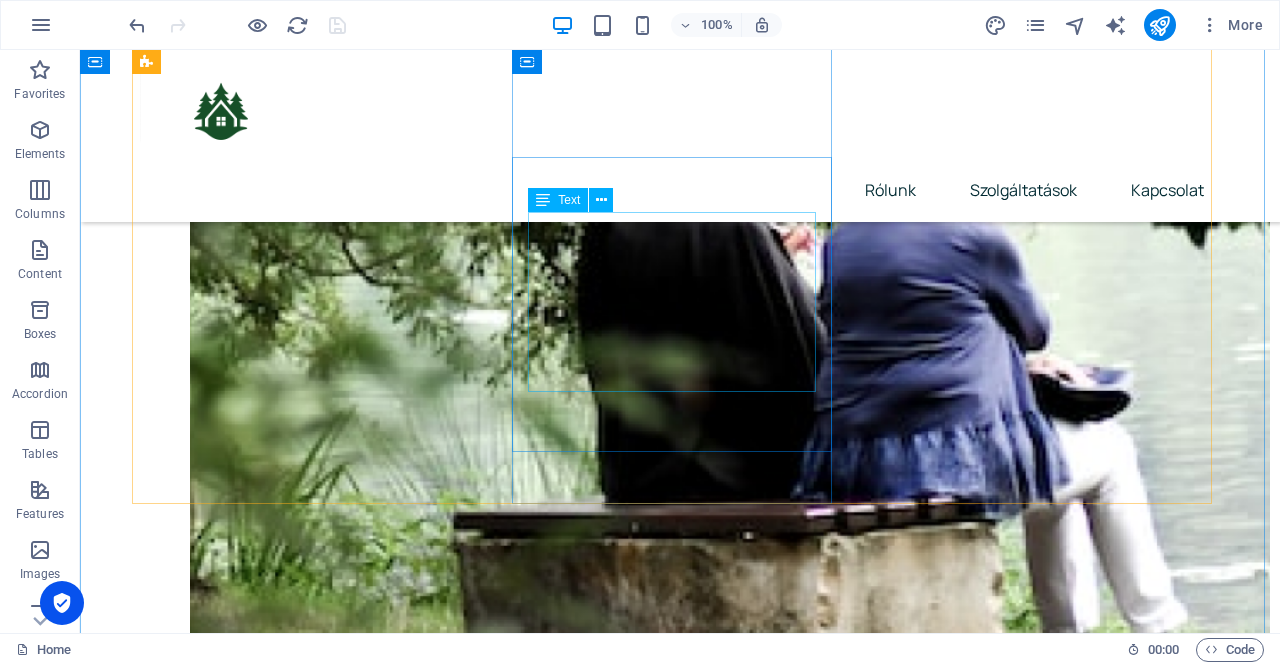 click on "Napi három étkezés biztosítunk, melyeket a közösségi részben, a teraszon vagy a saját szobában lehet elfogyasztani. Éjjel-nappal használható a közösségi részben található kávégép, ugyanott van lehetőség tea készítésére." at bounding box center [300, 3592] 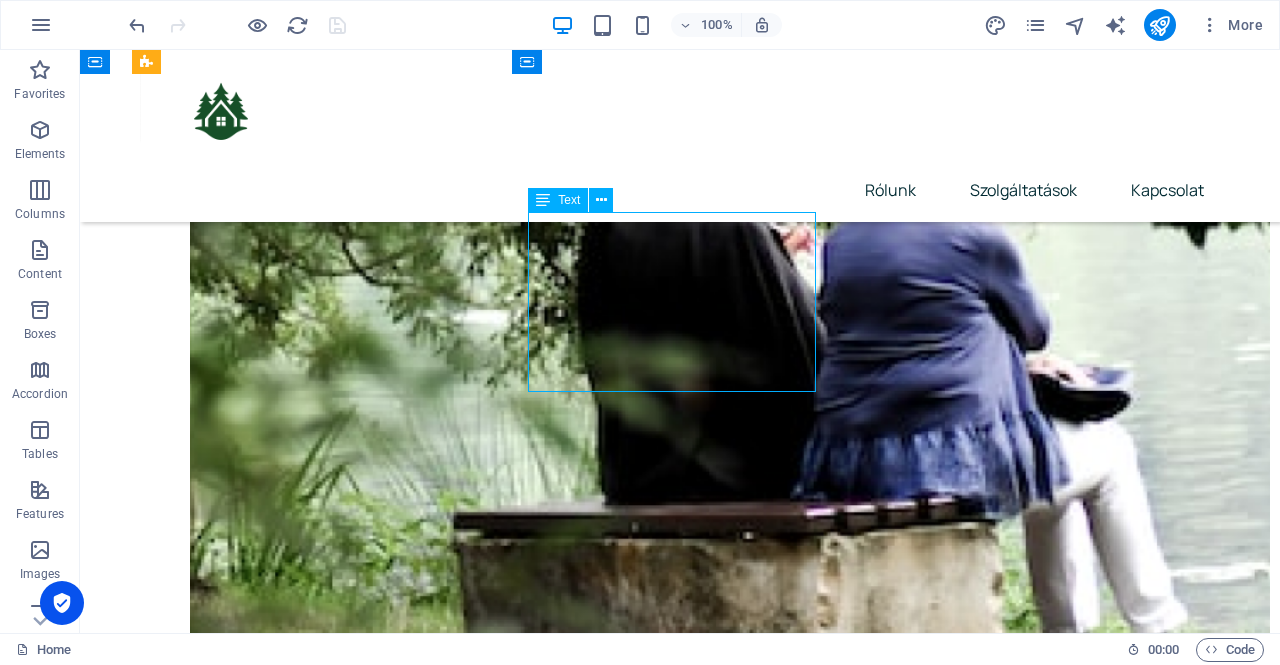 click on "Napi három étkezés biztosítunk, melyeket a közösségi részben, a teraszon vagy a saját szobában lehet elfogyasztani. Éjjel-nappal használható a közösségi részben található kávégép, ugyanott van lehetőség tea készítésére." at bounding box center (300, 3592) 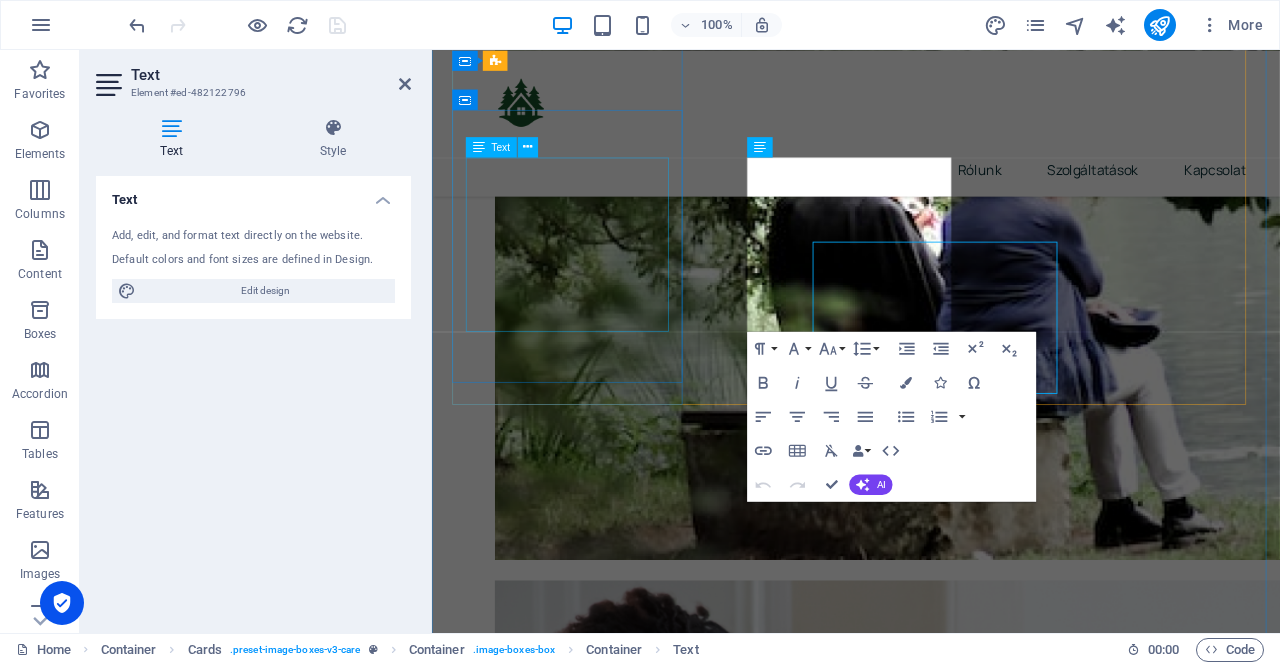 scroll, scrollTop: 963, scrollLeft: 0, axis: vertical 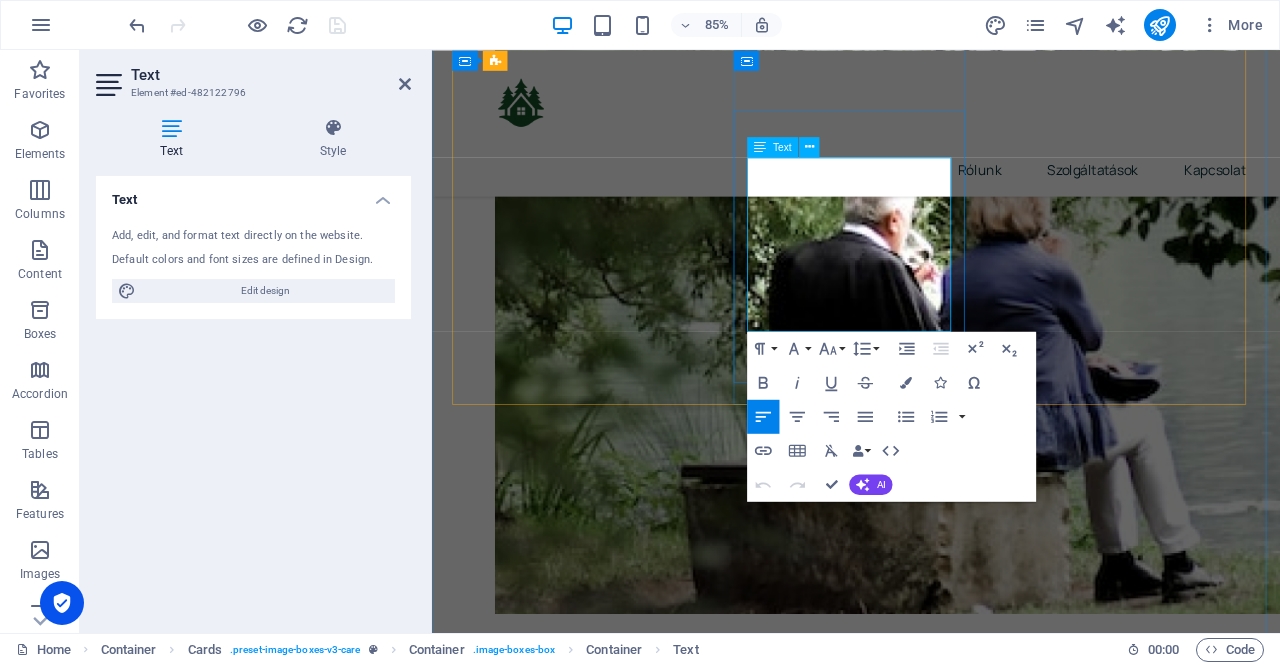 click on "Napi három étkezés biztosítunk, melyeket a közösségi részben, a teraszon vagy a saját szobában lehet elfogyasztani. Éjjel-nappal használható a közösségi részben található kávégép, ugyanott van lehetőség tea készítésére." at bounding box center [592, 3272] 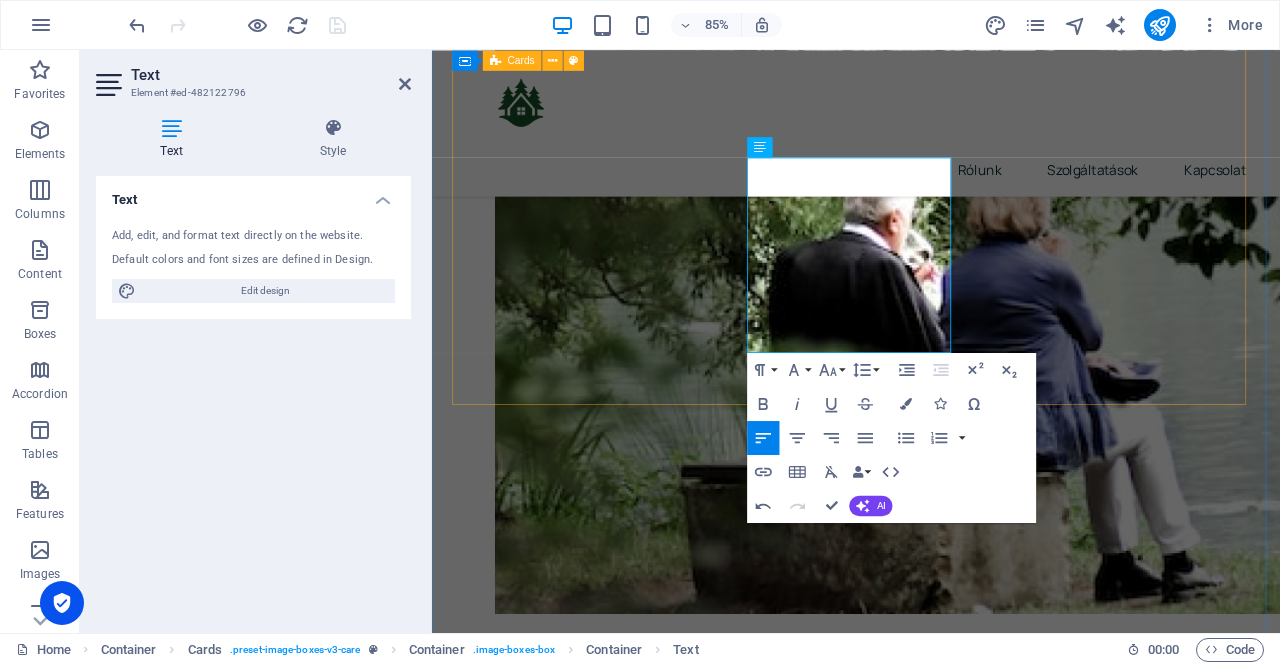 click on "Szállás A legtöbb szoba saját, zuhanyzós fürdőszobával rendelkezik. Egy szobánk van fürdőszoba nélkül, ennek lakói a közös fürdőszobát használhatják. A fűtés,villamos energia és közművek benne vannak a havidíjban. Read More      Étkezés Napi három étkezést biztosítunk, melyeket a közösségi részben, a teraszon vagy a saját szobában lehet elfogyasztani. Éjjel-nappal használható a közösségi részben található kávégép, ugyanott van lehetőség tea készítésére. Read More      Szórakozás Minden szobában van egy tévé, amelyen a helyi műsorokon kívül magyarországi adók is nézhetők. Minden tévé okostévé melyen elő lehet fizetni Netflixre és más online szolgátatásokra is. Lehetőség van kirándulni és túrázni a közeli hegyekben, vagy Erdély távolabbi részeire is. Read More" at bounding box center [931, 3245] 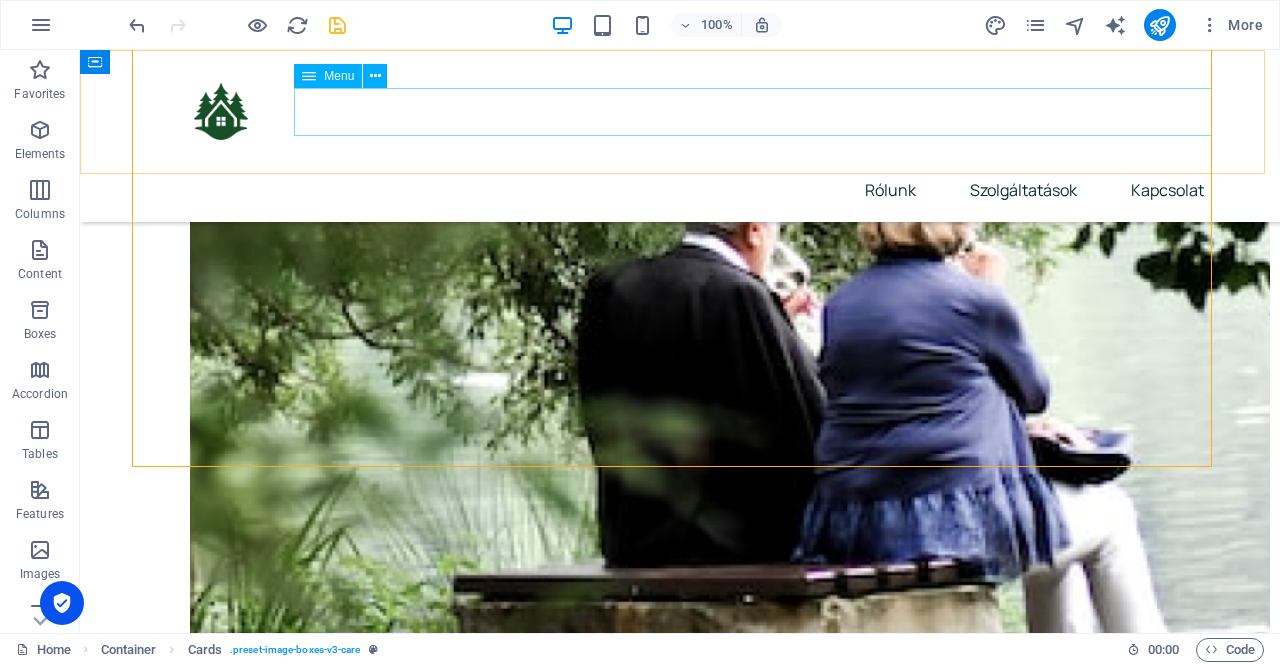 scroll, scrollTop: 1062, scrollLeft: 0, axis: vertical 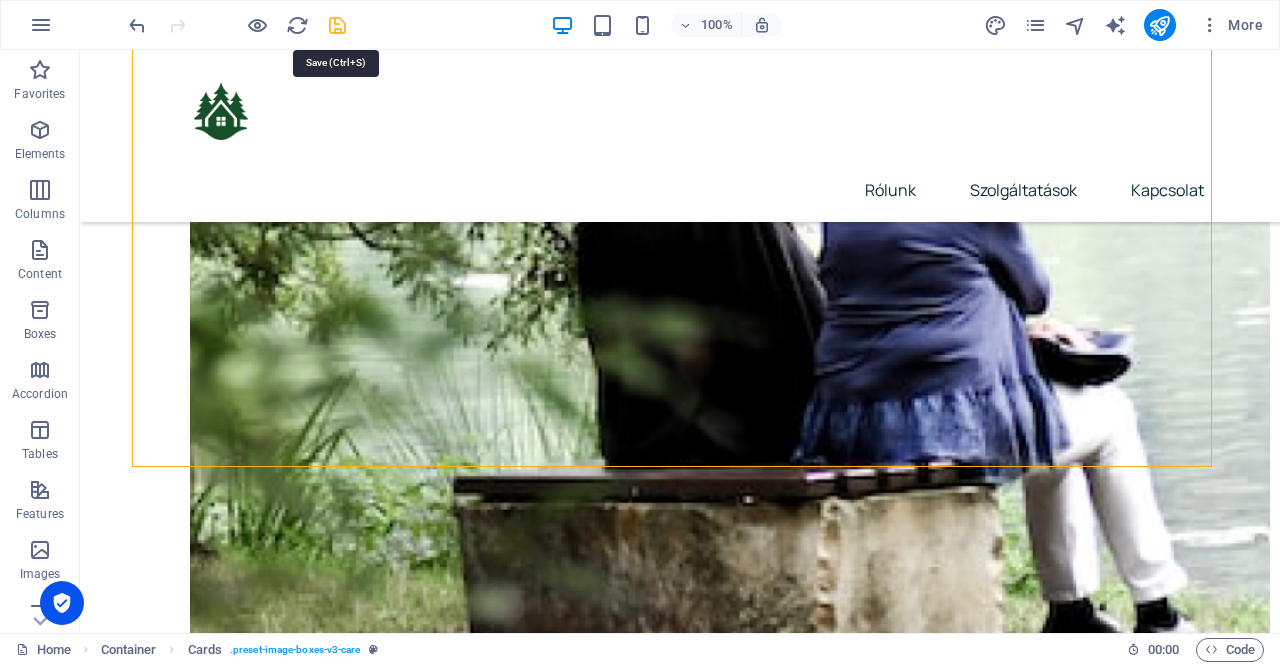 click at bounding box center [337, 25] 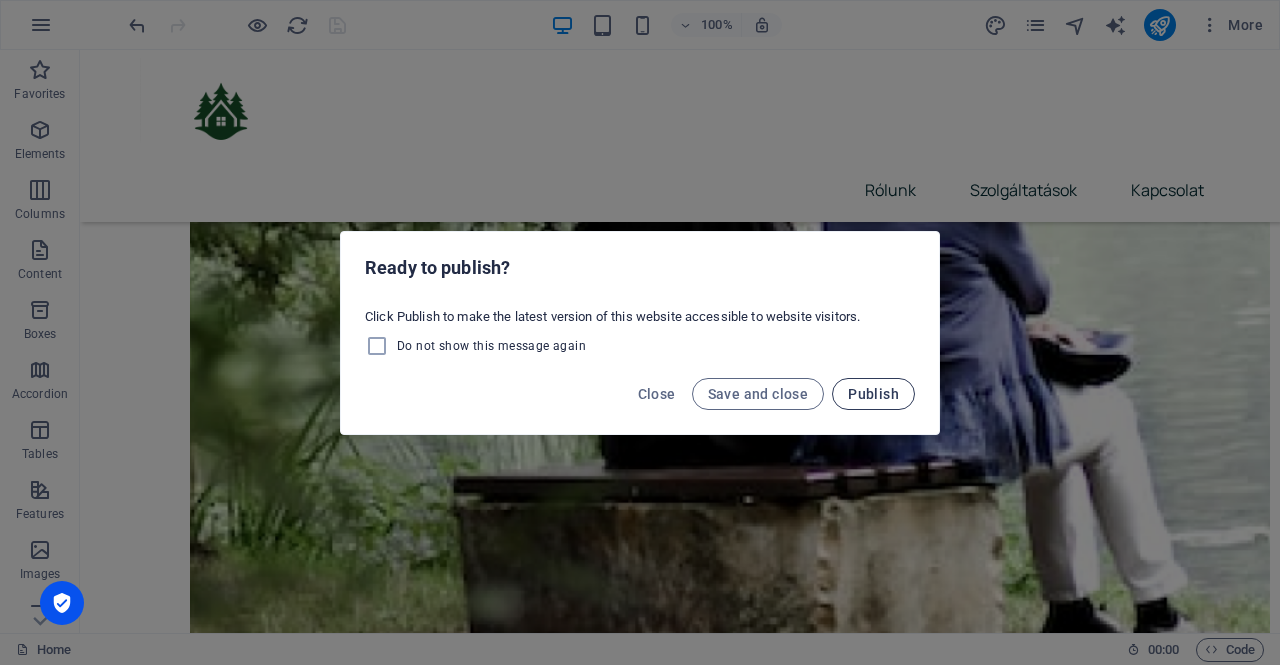 click on "Publish" at bounding box center (873, 394) 